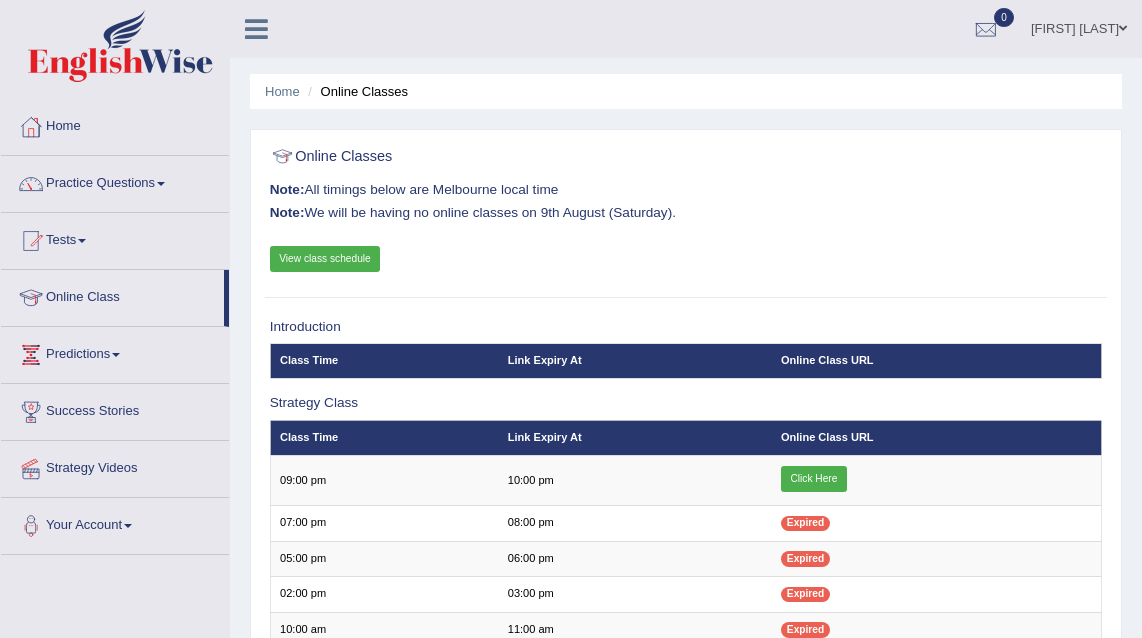 scroll, scrollTop: 0, scrollLeft: 0, axis: both 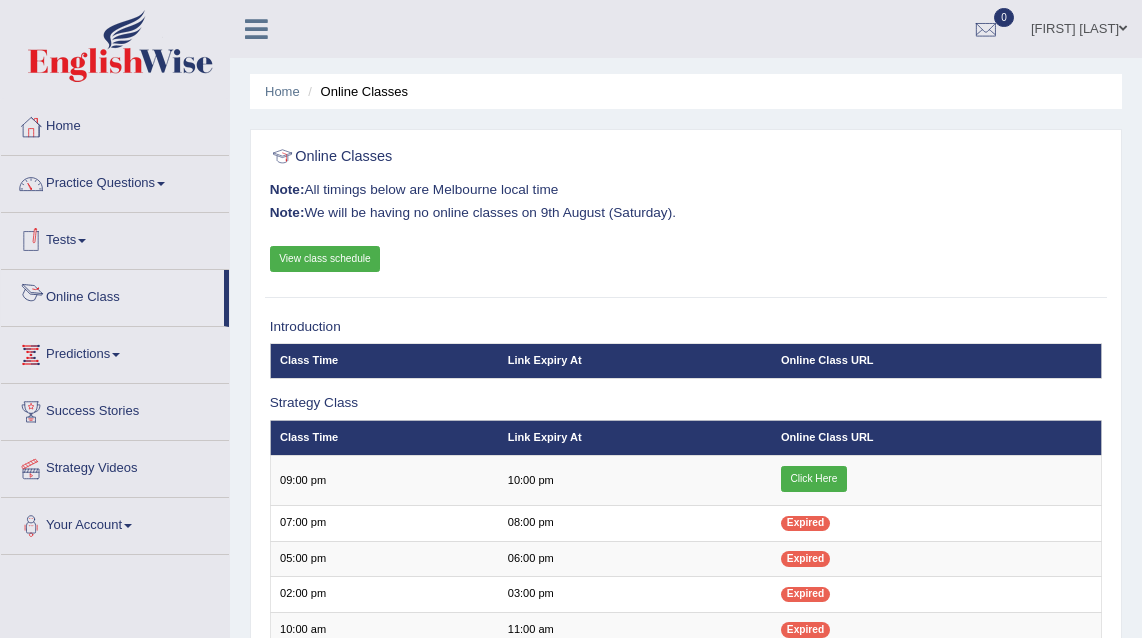 click on "Online Class" at bounding box center [112, 295] 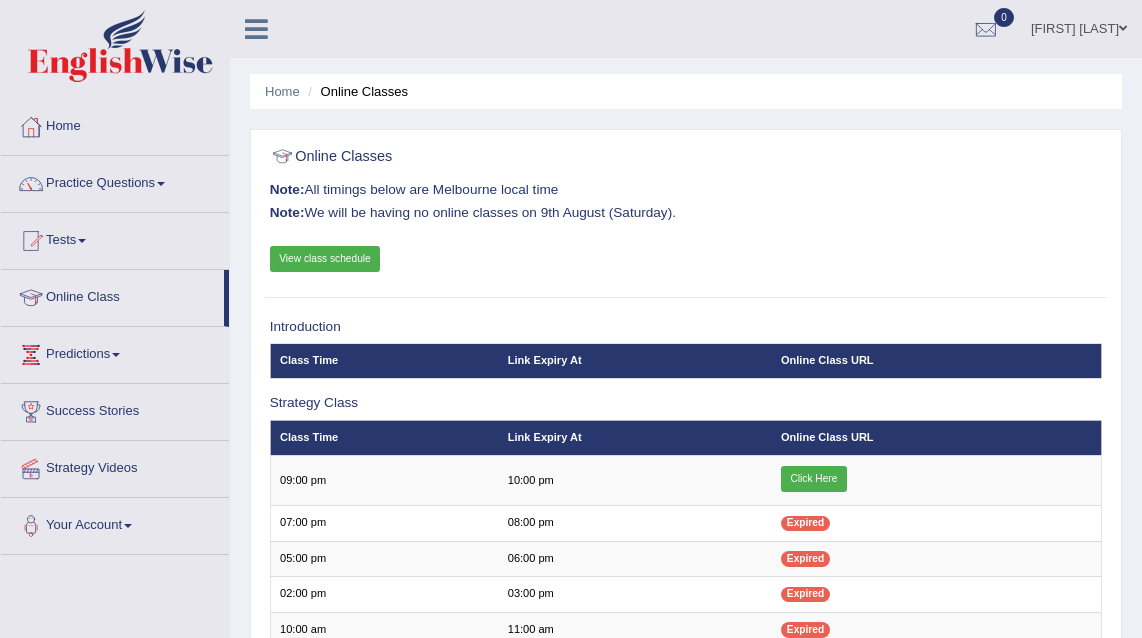 scroll, scrollTop: 0, scrollLeft: 0, axis: both 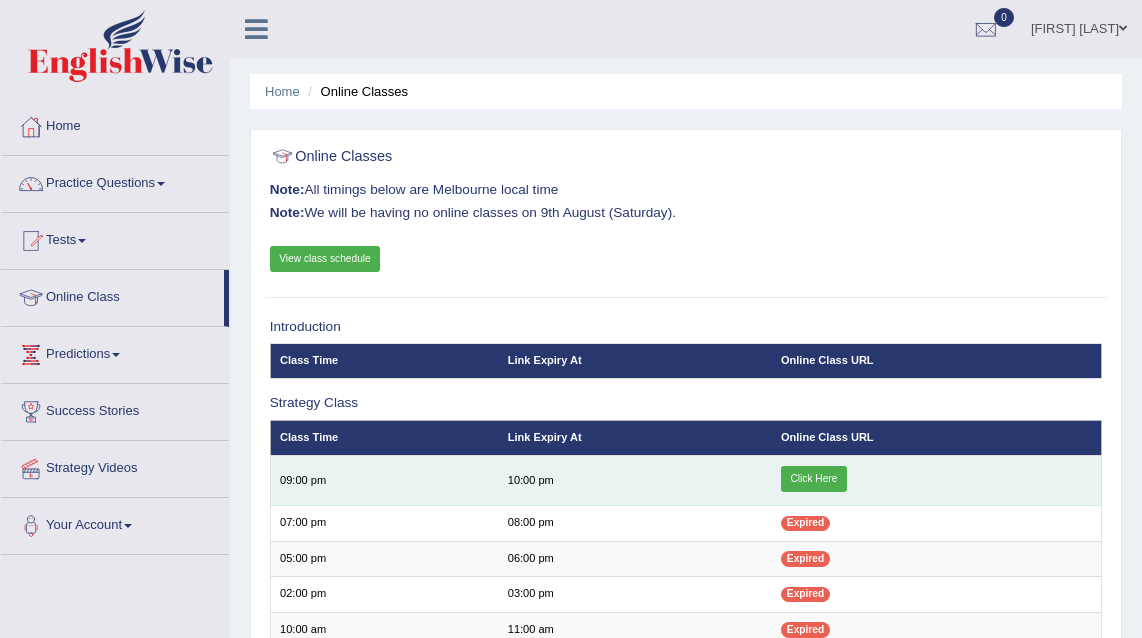 click on "Click Here" at bounding box center (814, 479) 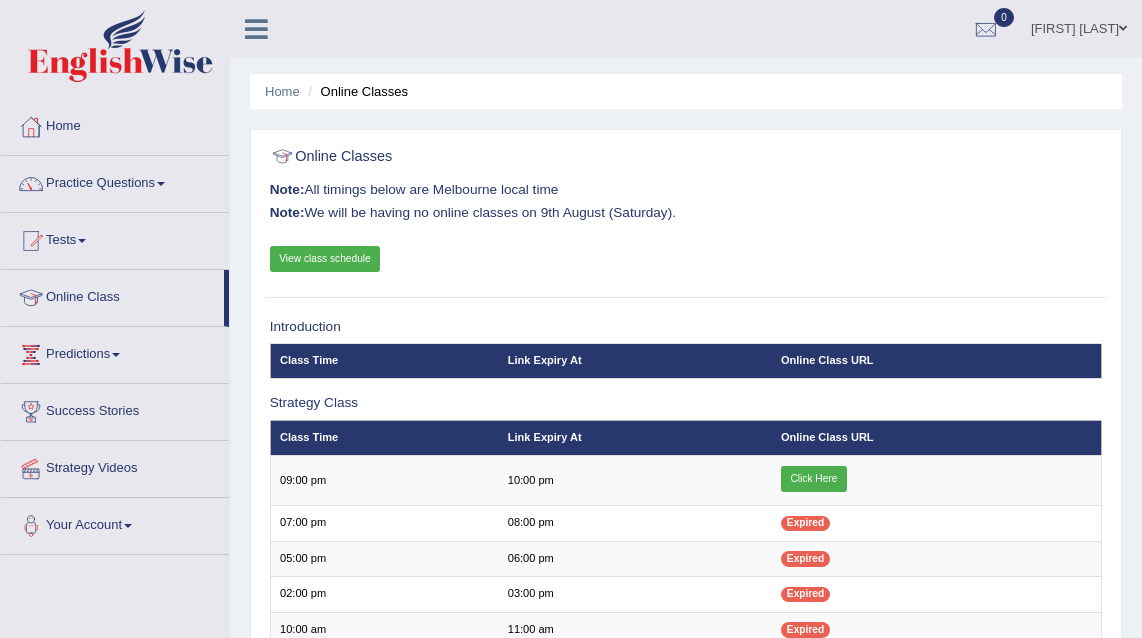 scroll, scrollTop: 0, scrollLeft: 0, axis: both 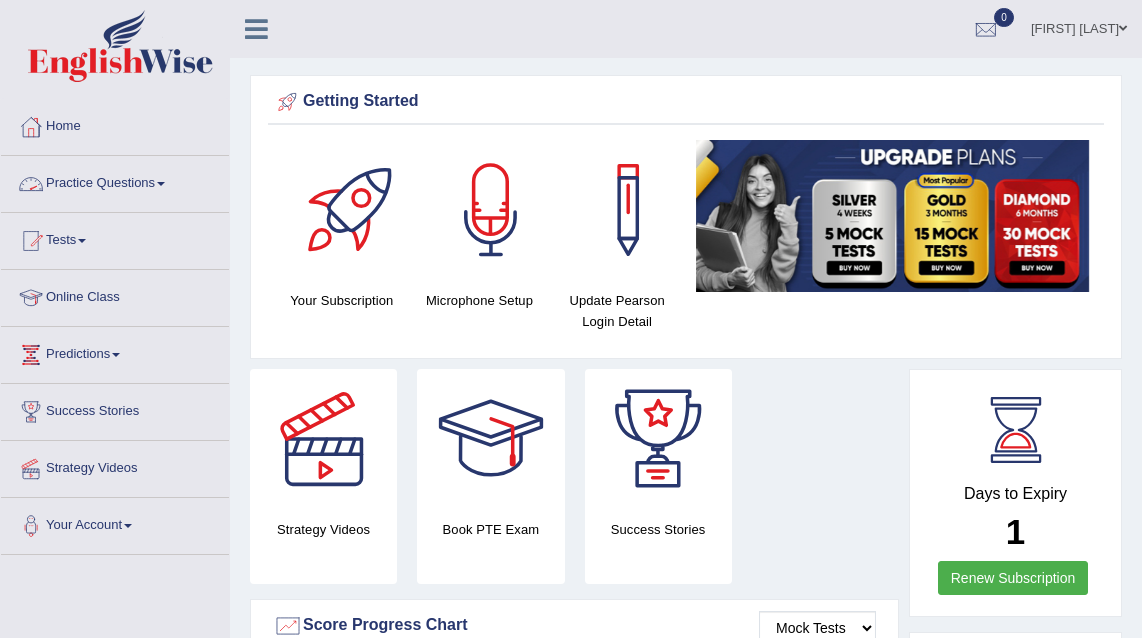 click on "Practice Questions" at bounding box center (115, 181) 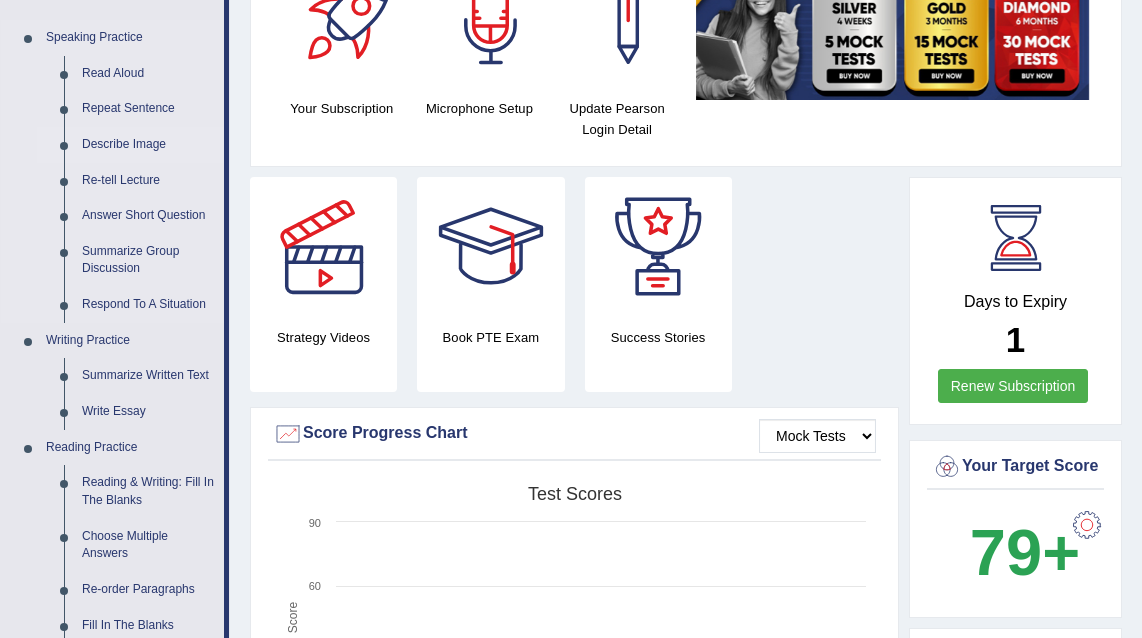 scroll, scrollTop: 140, scrollLeft: 0, axis: vertical 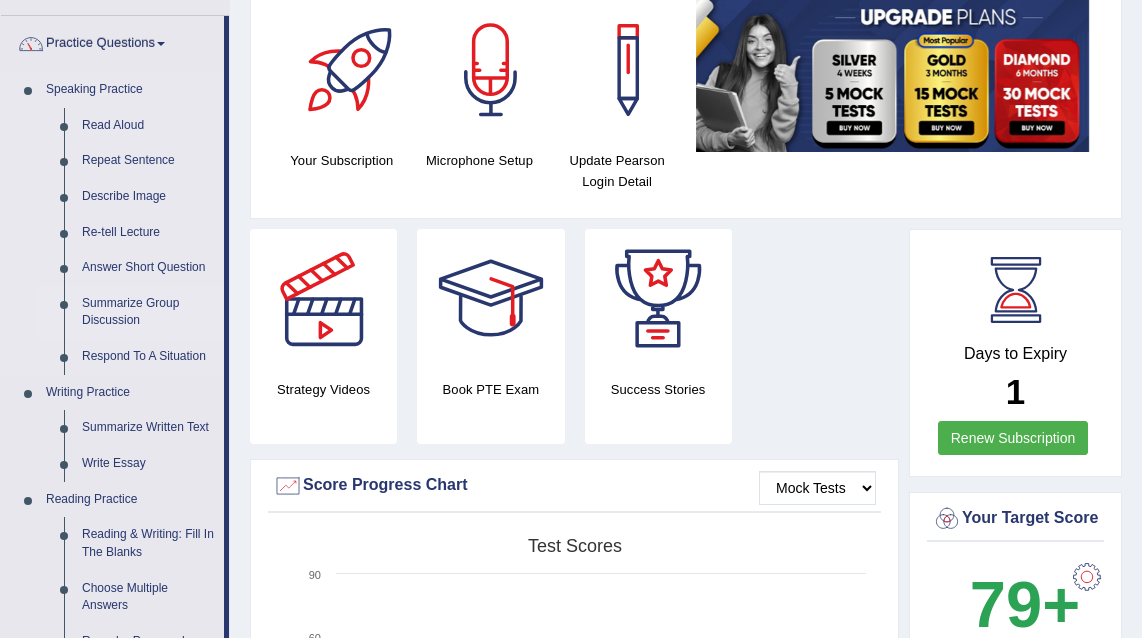 click on "Summarize Group Discussion" at bounding box center [148, 312] 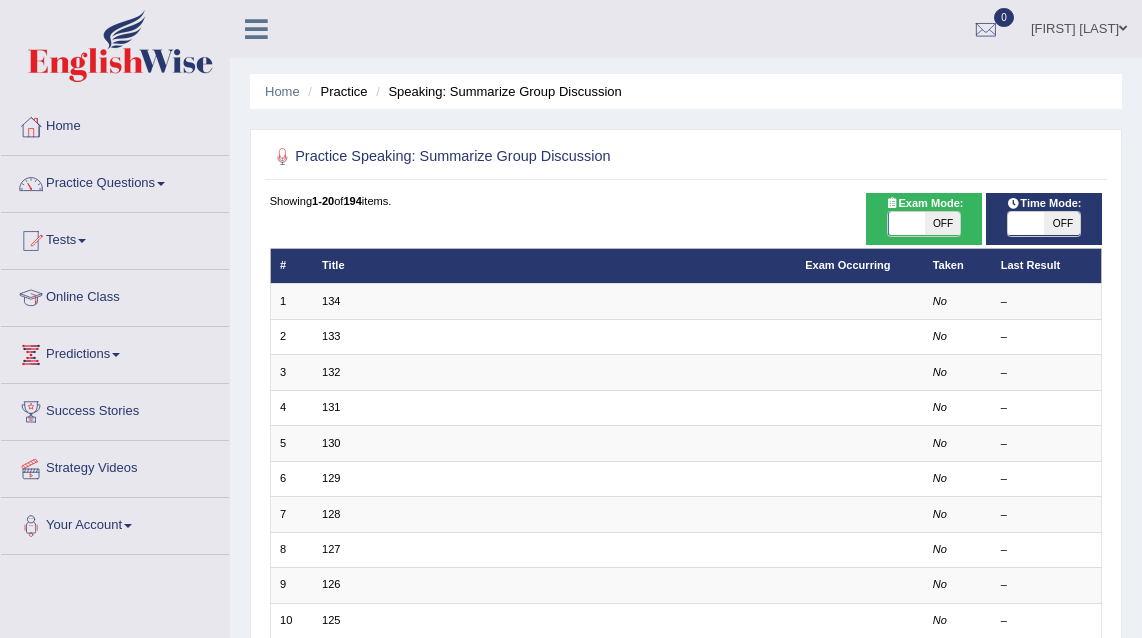 scroll, scrollTop: 0, scrollLeft: 0, axis: both 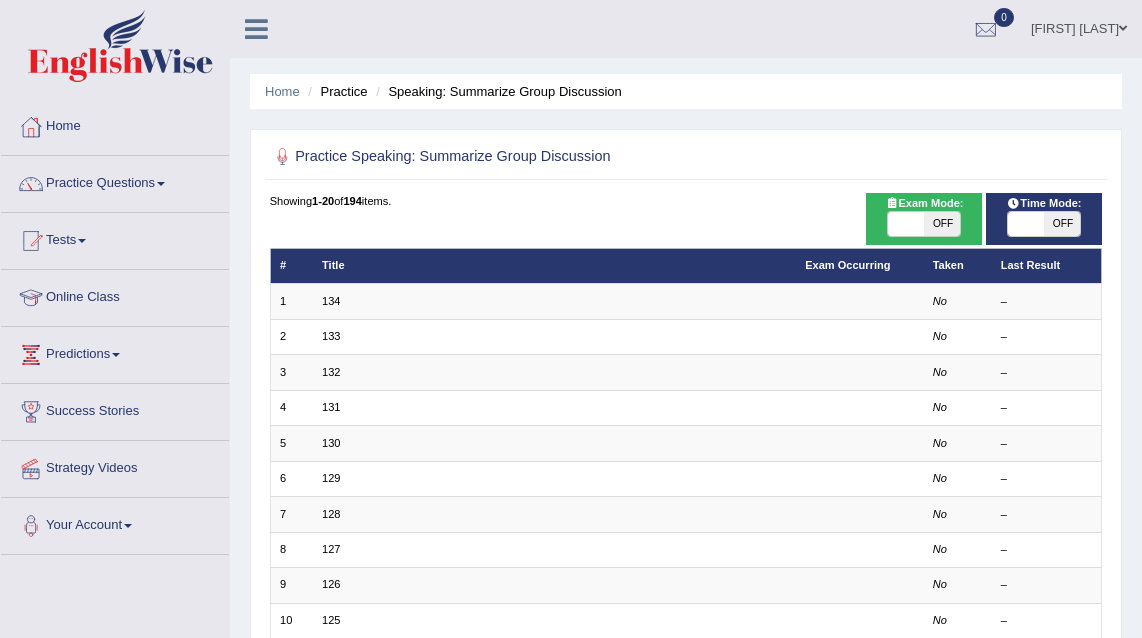 click on "OFF" at bounding box center (1062, 224) 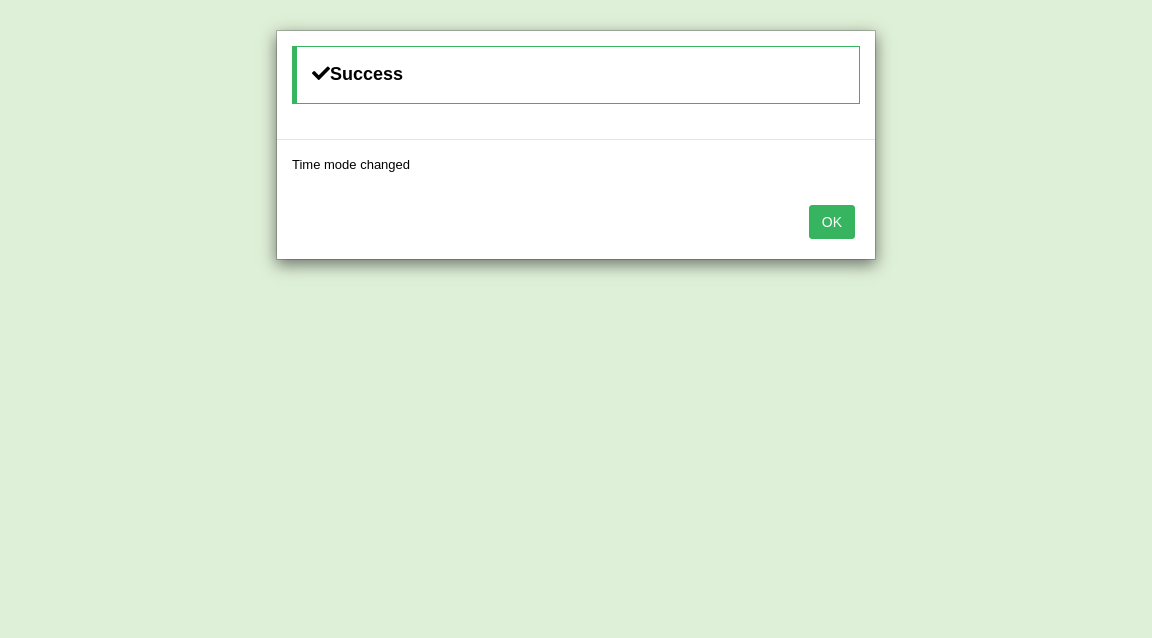 click on "OK" at bounding box center (832, 222) 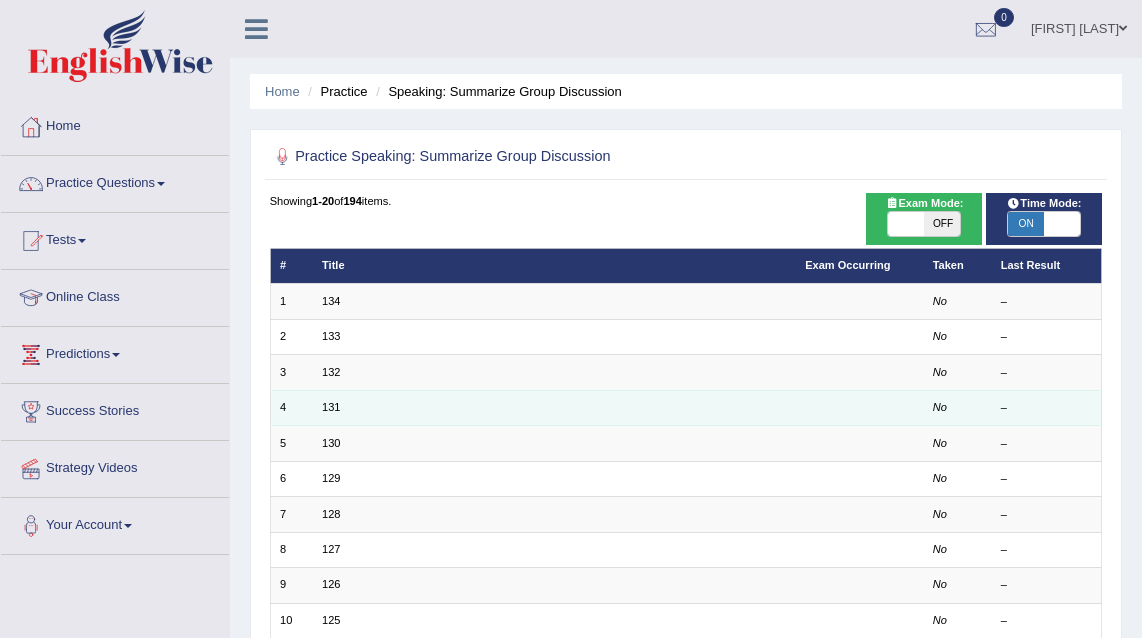 scroll, scrollTop: 162, scrollLeft: 0, axis: vertical 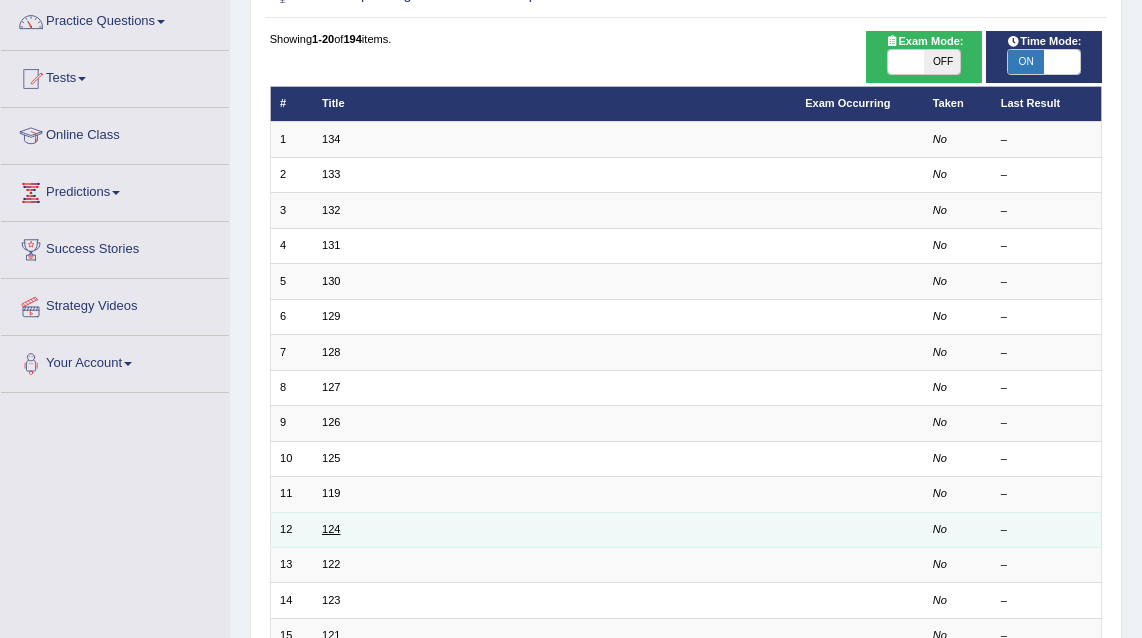 click on "124" at bounding box center (331, 529) 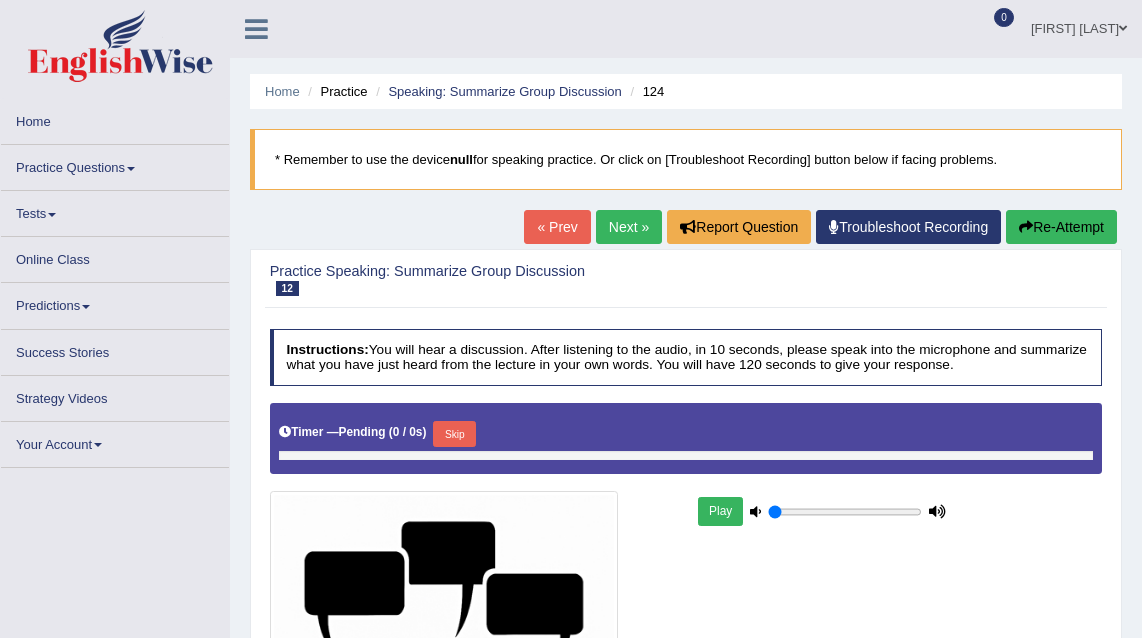 scroll, scrollTop: 0, scrollLeft: 0, axis: both 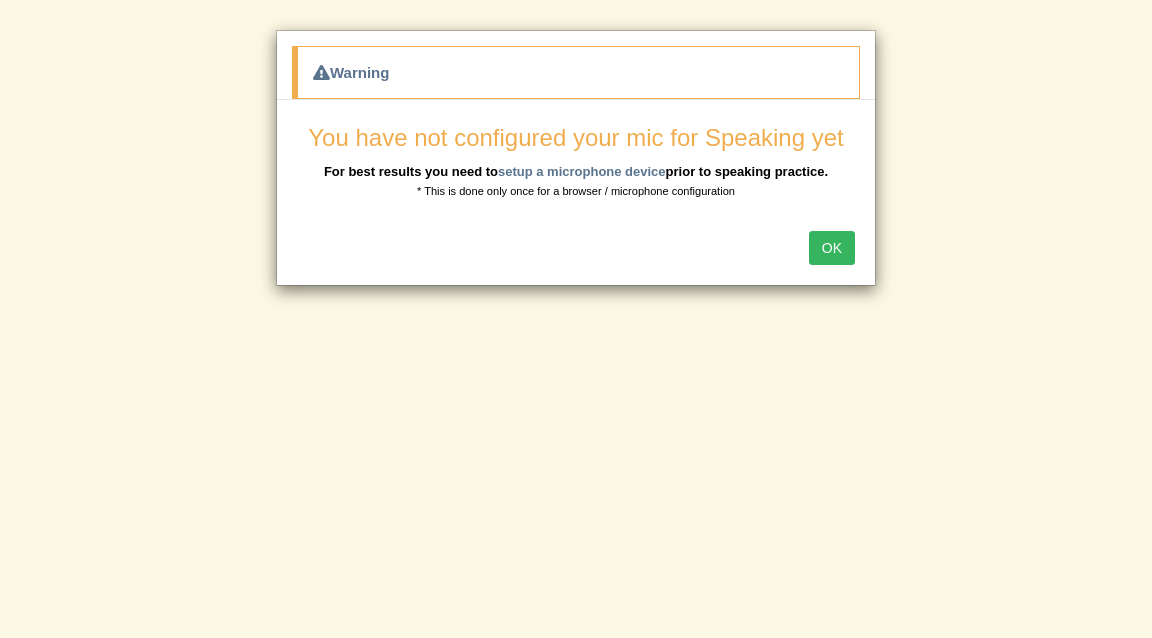 click on "OK" at bounding box center (832, 248) 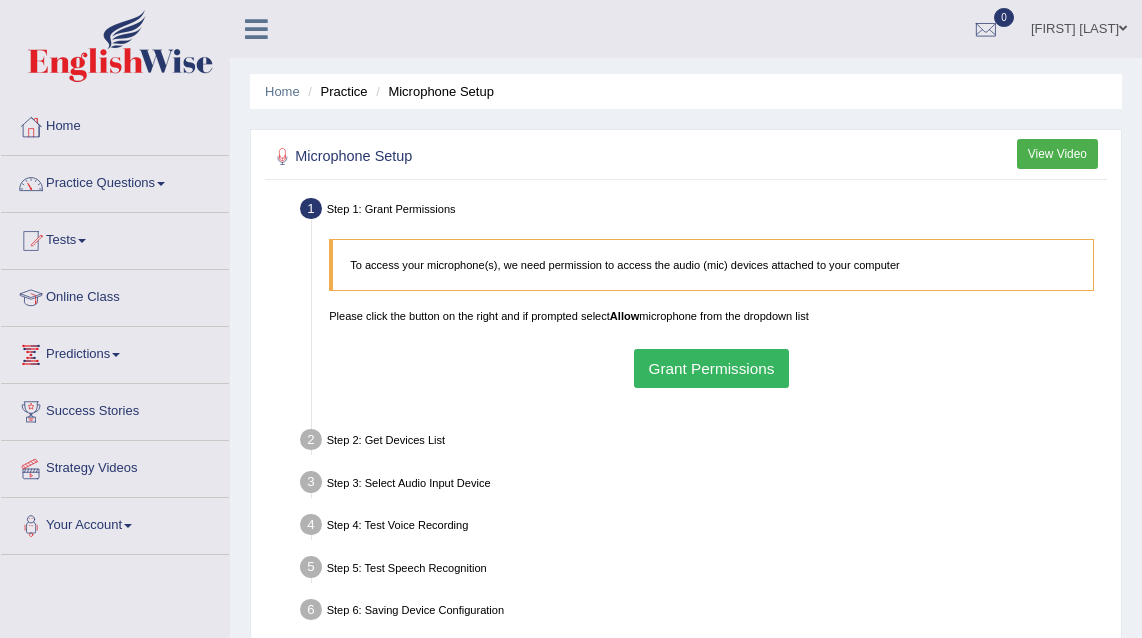scroll, scrollTop: 0, scrollLeft: 0, axis: both 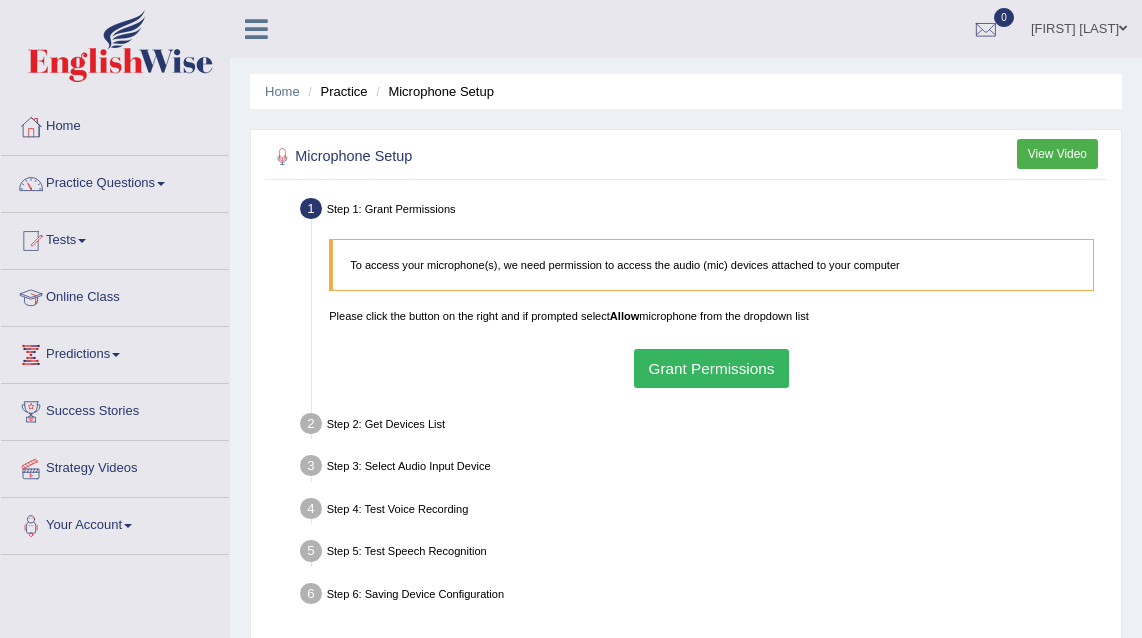 click on "Grant Permissions" at bounding box center (711, 368) 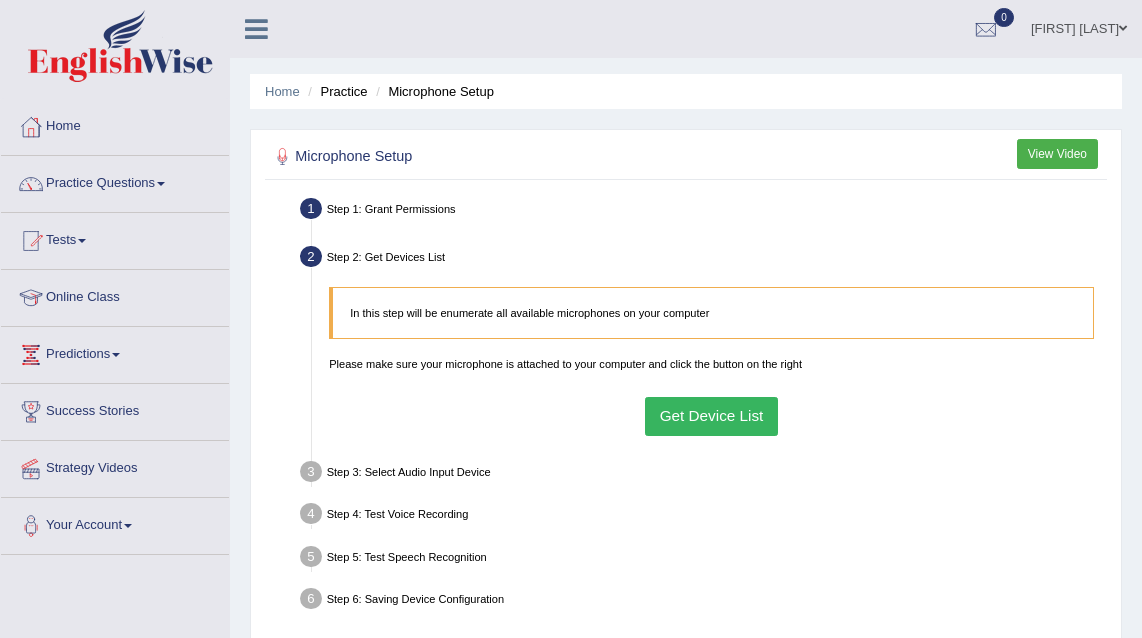 click on "Get Device List" at bounding box center (711, 416) 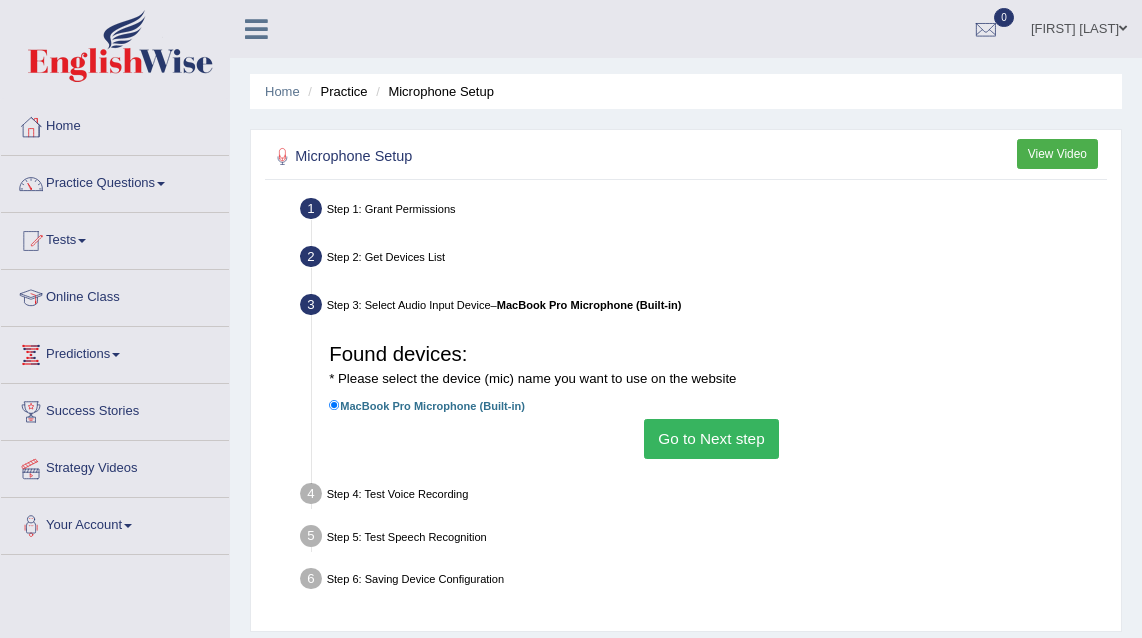 click on "Go to Next step" at bounding box center (711, 438) 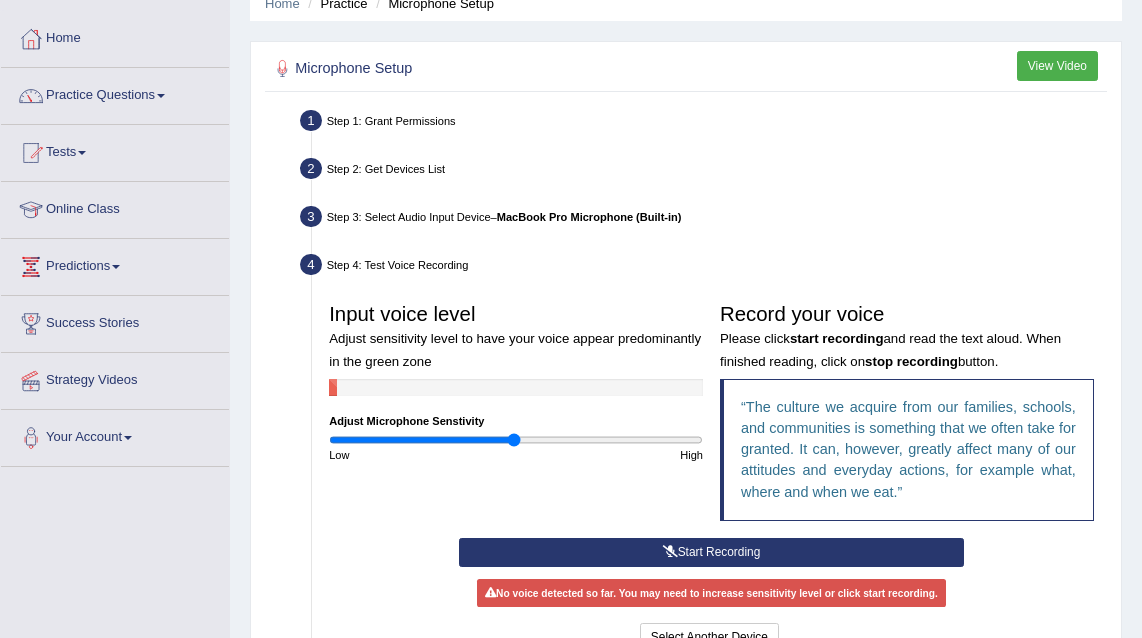 scroll, scrollTop: 141, scrollLeft: 0, axis: vertical 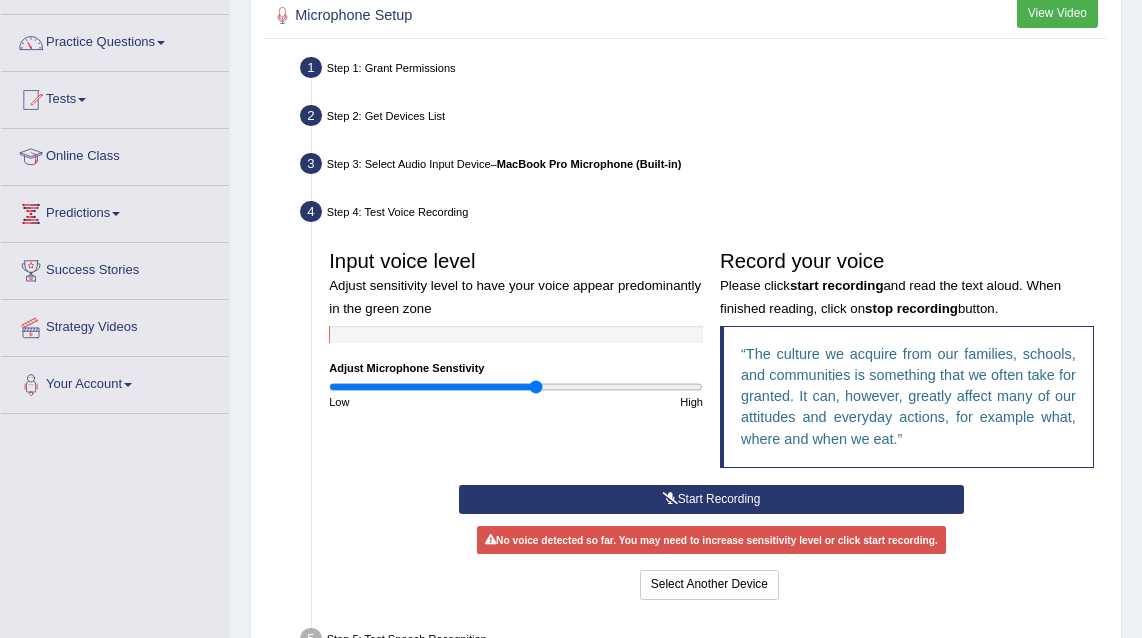 drag, startPoint x: 518, startPoint y: 387, endPoint x: 535, endPoint y: 386, distance: 17.029387 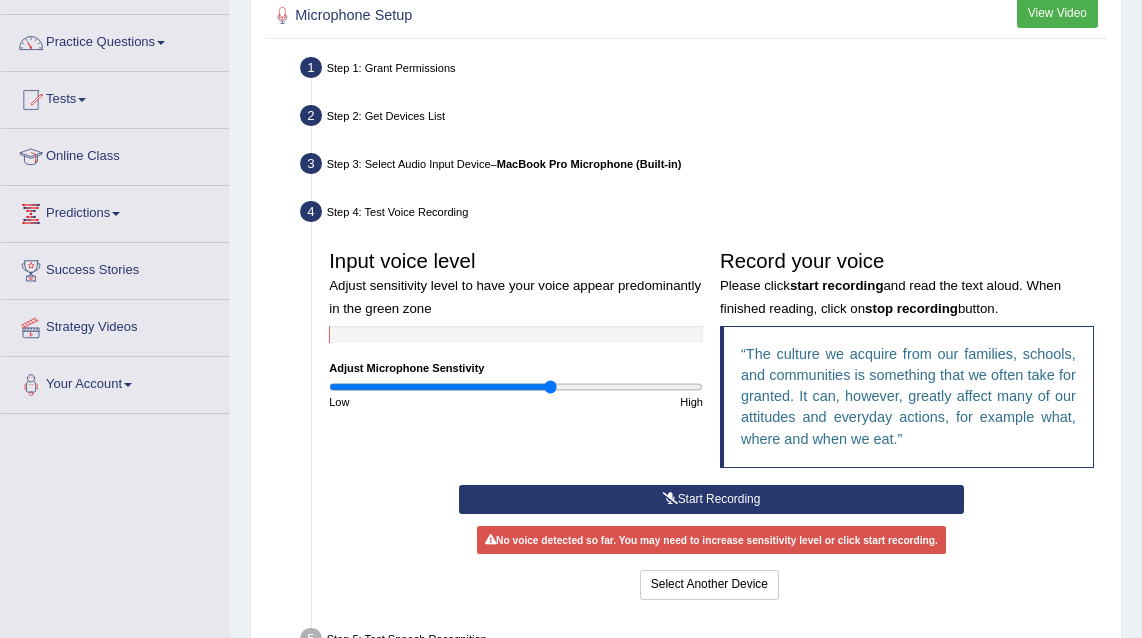 drag, startPoint x: 535, startPoint y: 386, endPoint x: 551, endPoint y: 385, distance: 16.03122 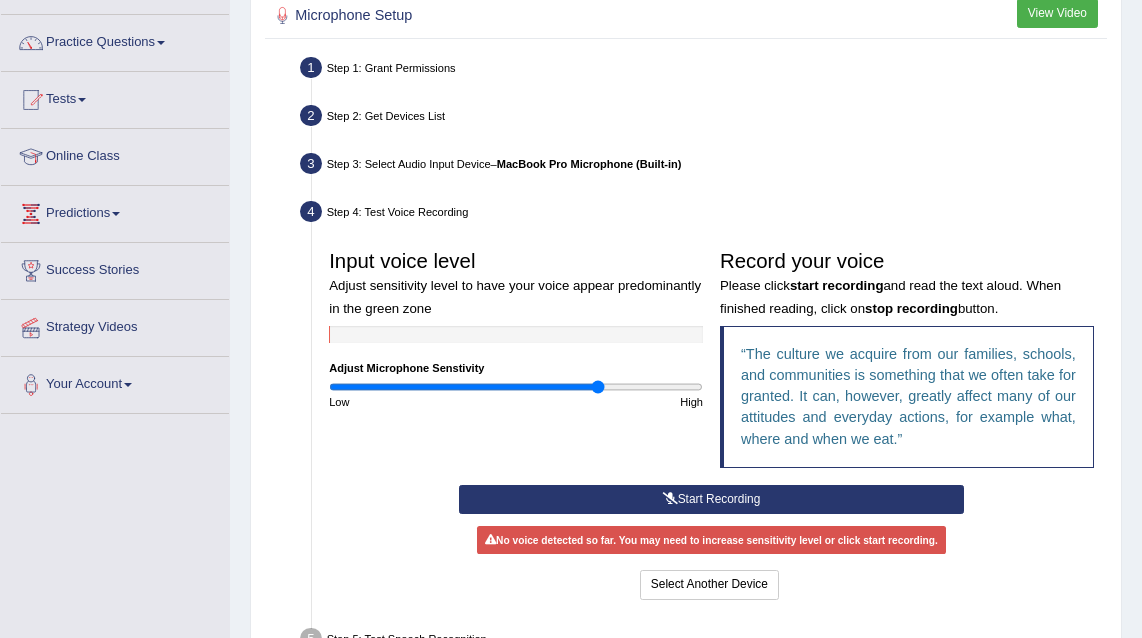 drag, startPoint x: 551, startPoint y: 385, endPoint x: 599, endPoint y: 382, distance: 48.09366 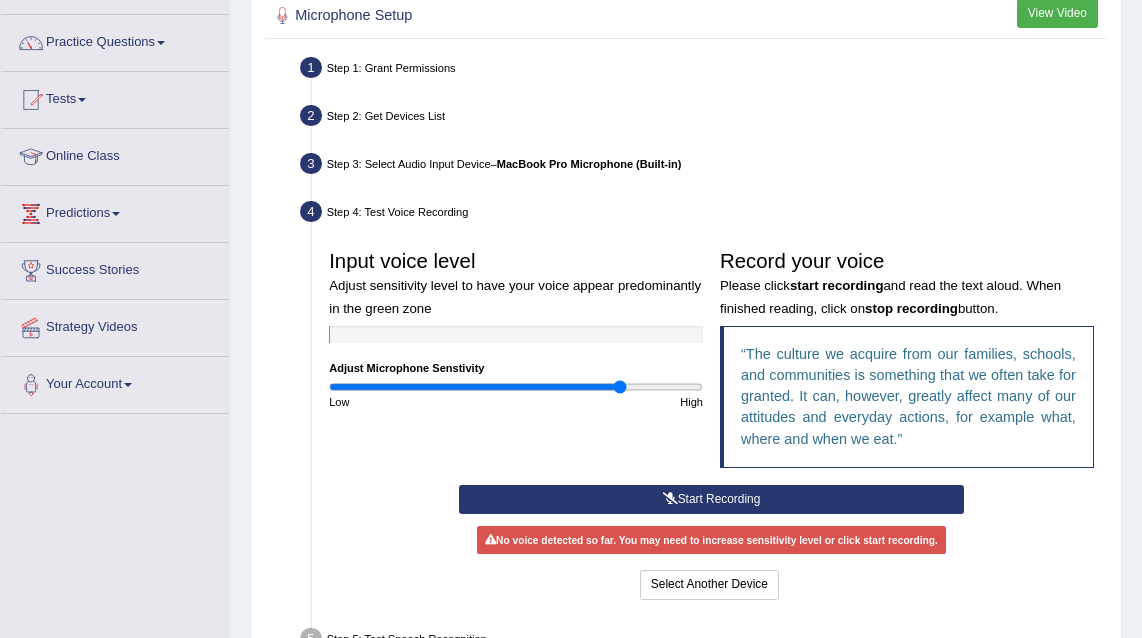 drag, startPoint x: 599, startPoint y: 382, endPoint x: 621, endPoint y: 384, distance: 22.090721 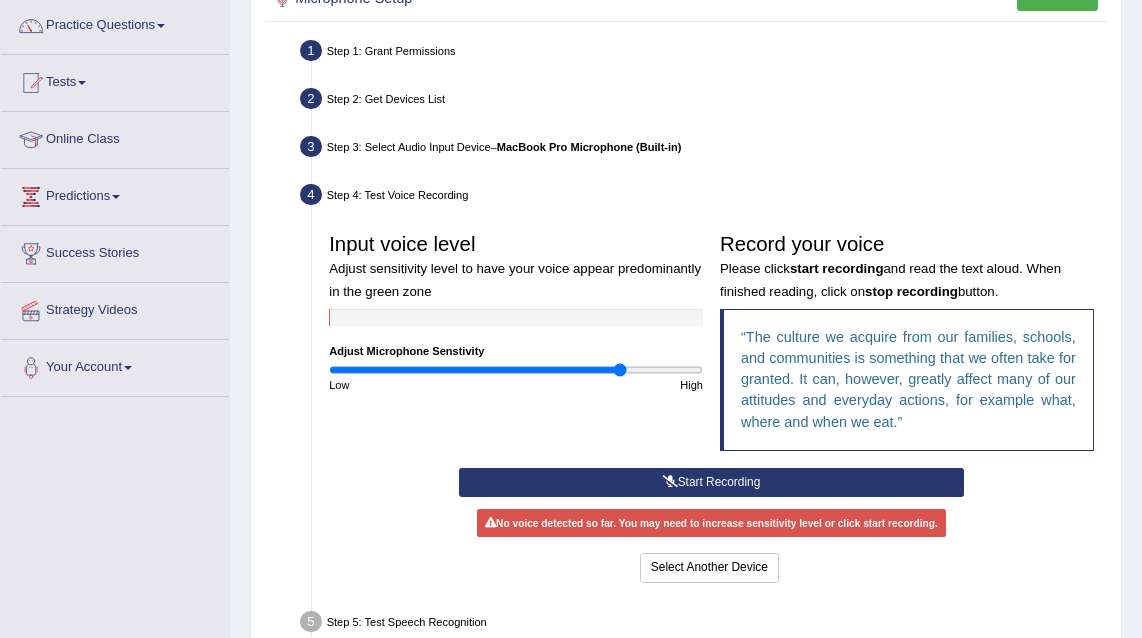 click at bounding box center (670, 482) 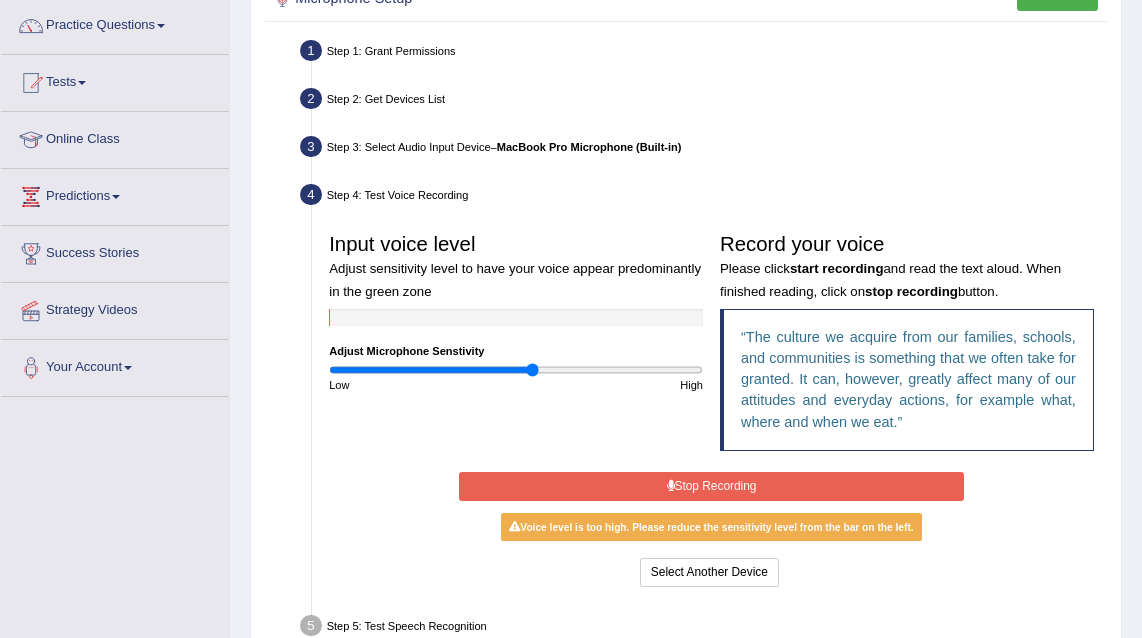 click at bounding box center [516, 370] 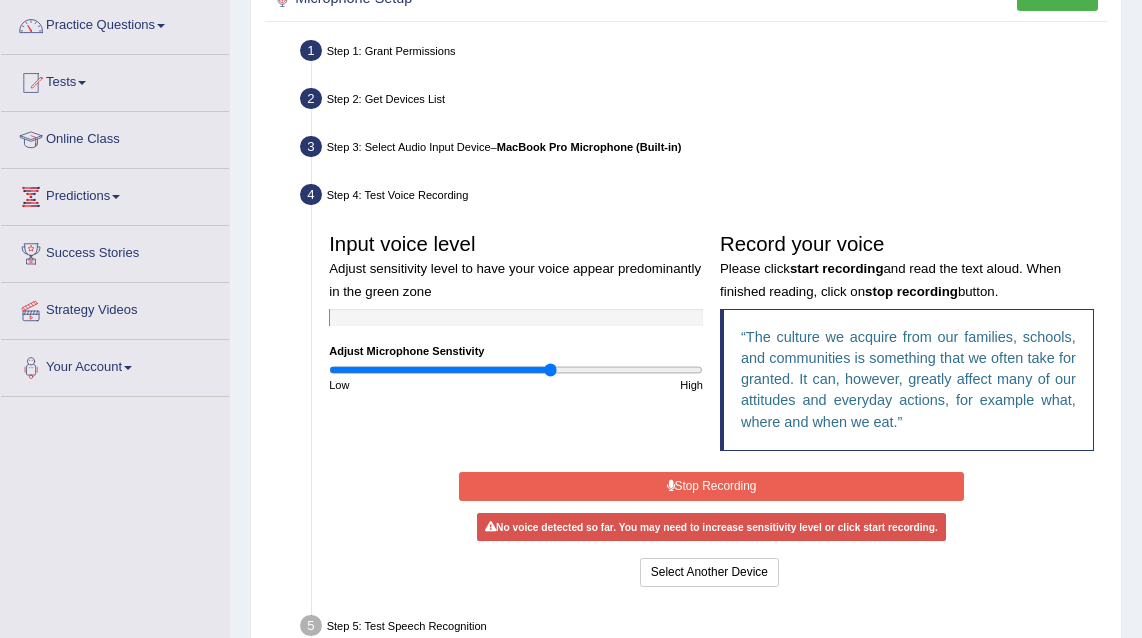 type on "1.2" 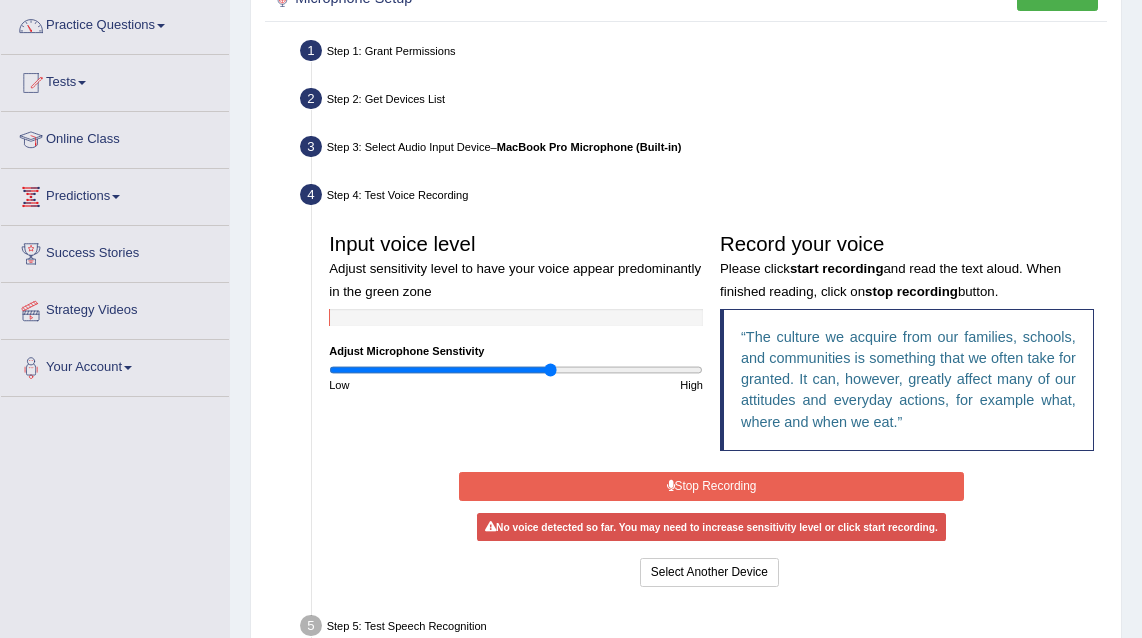 click on "Stop Recording" at bounding box center (711, 486) 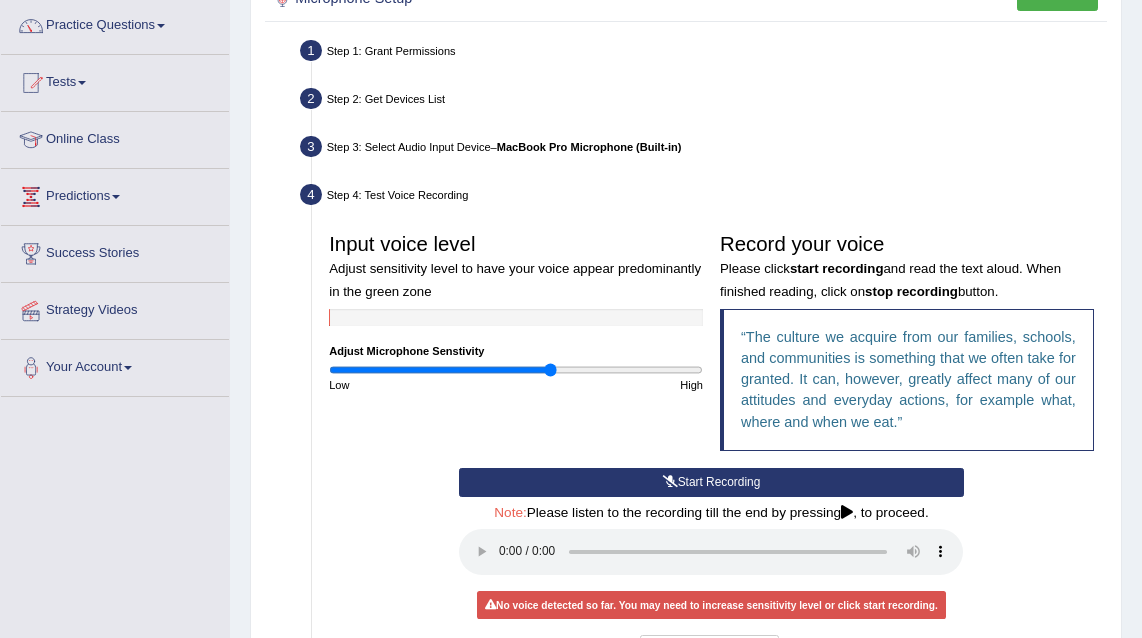 click on "Start Recording" at bounding box center (711, 482) 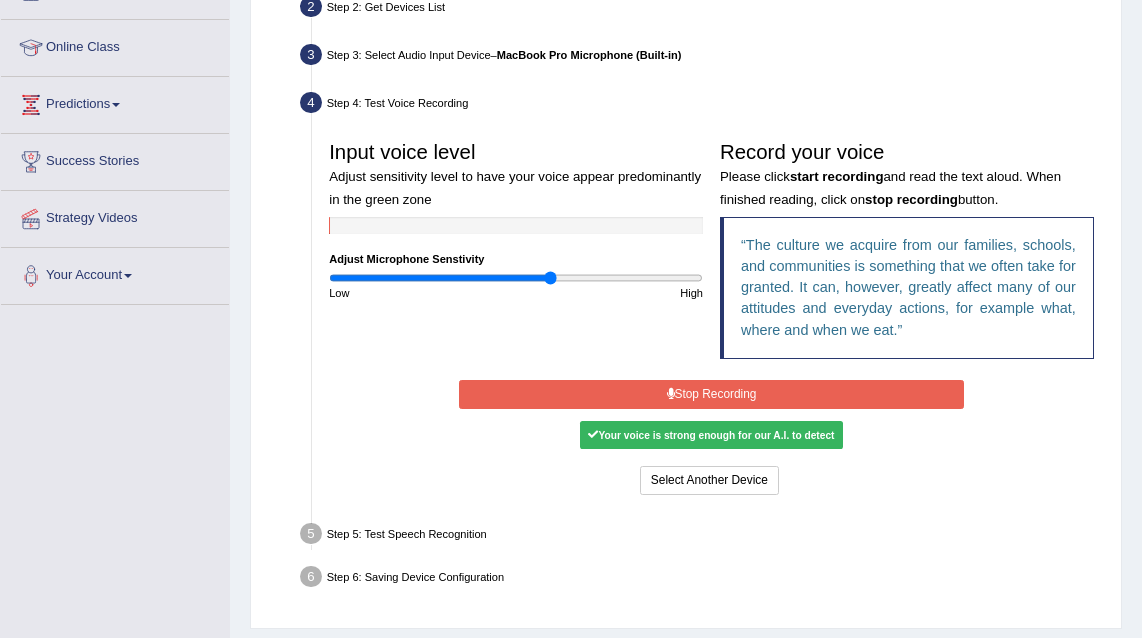 scroll, scrollTop: 296, scrollLeft: 0, axis: vertical 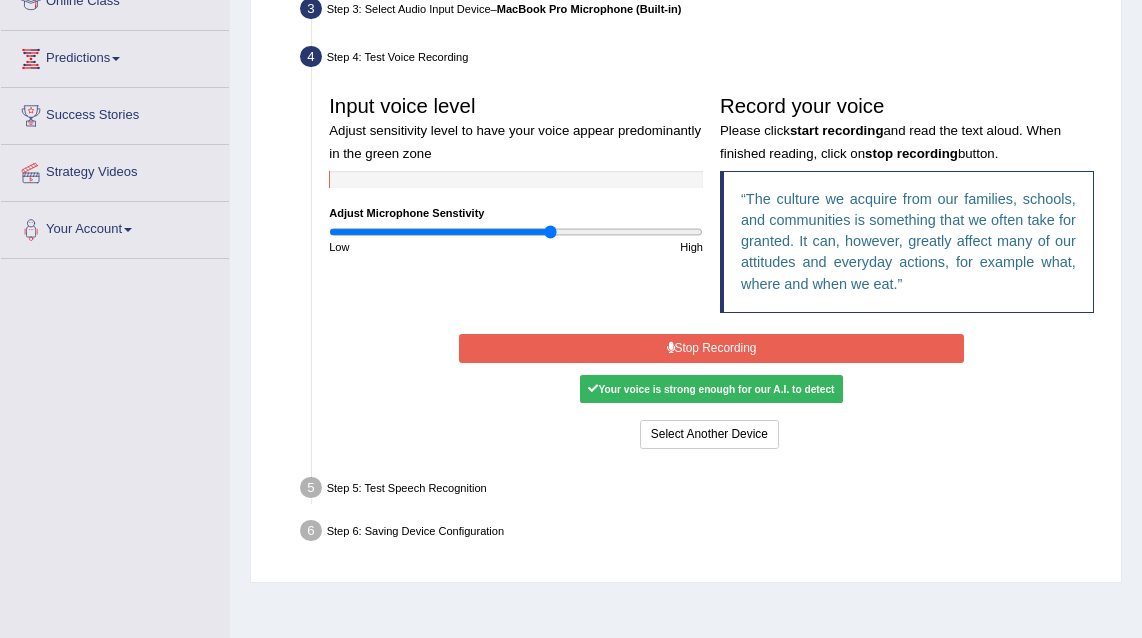 click on "Stop Recording" at bounding box center [711, 348] 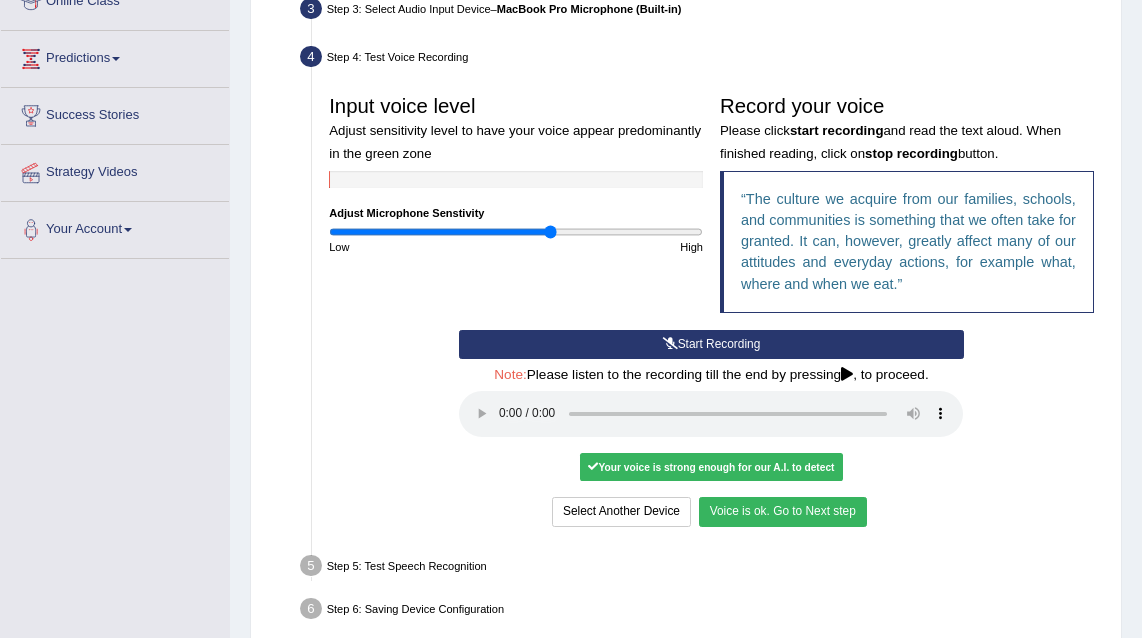 click on "Voice is ok. Go to Next step" at bounding box center (783, 511) 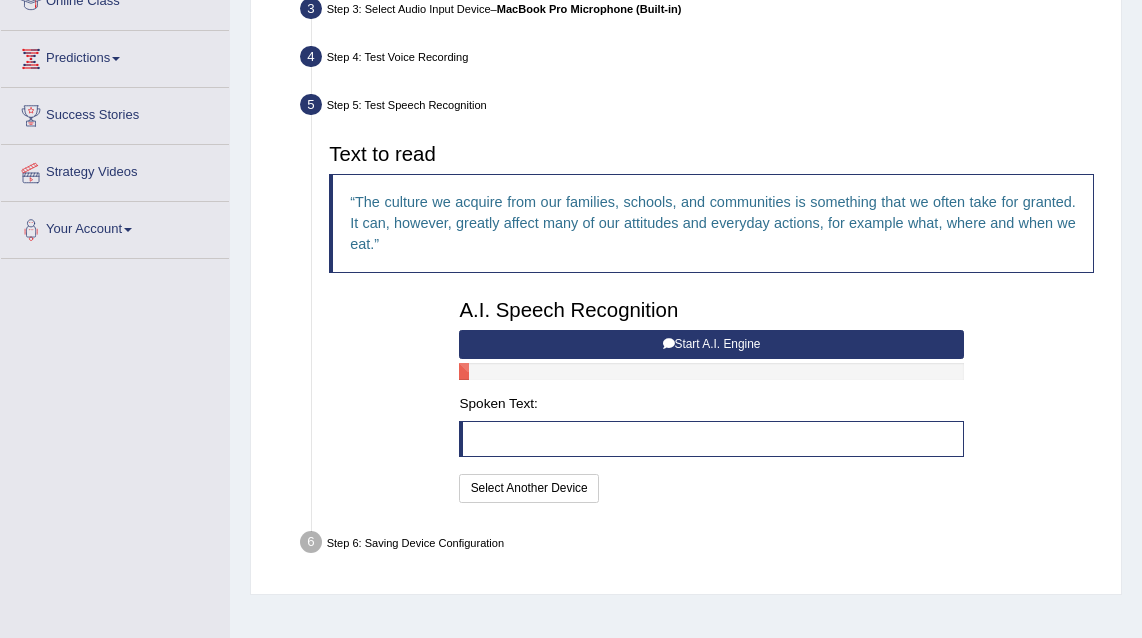 click on "Start A.I. Engine" at bounding box center (711, 344) 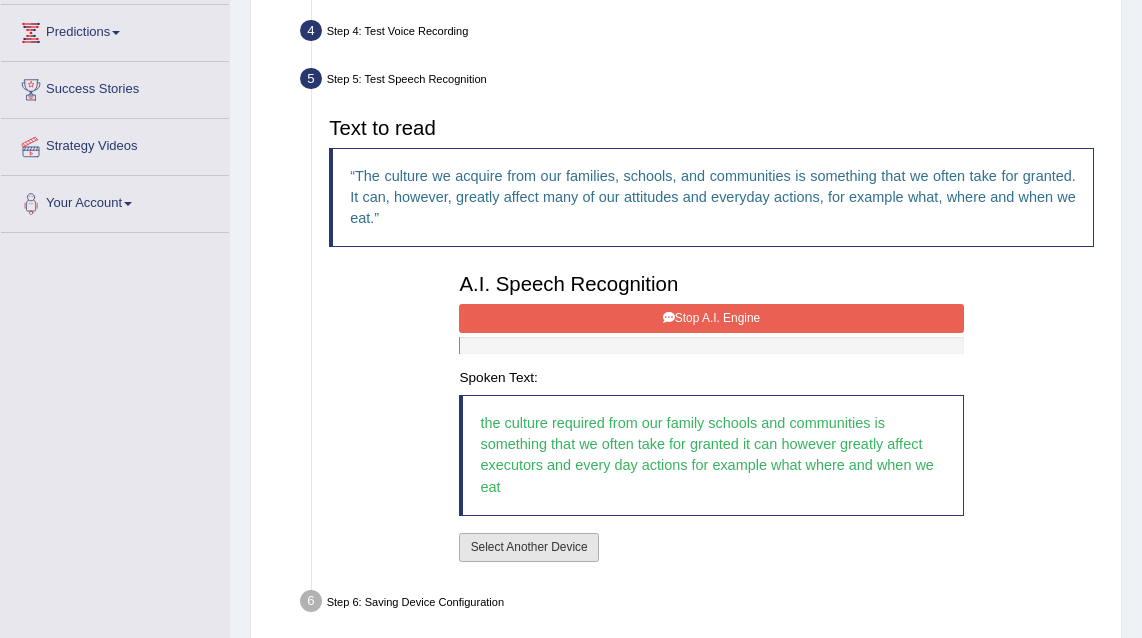 scroll, scrollTop: 330, scrollLeft: 0, axis: vertical 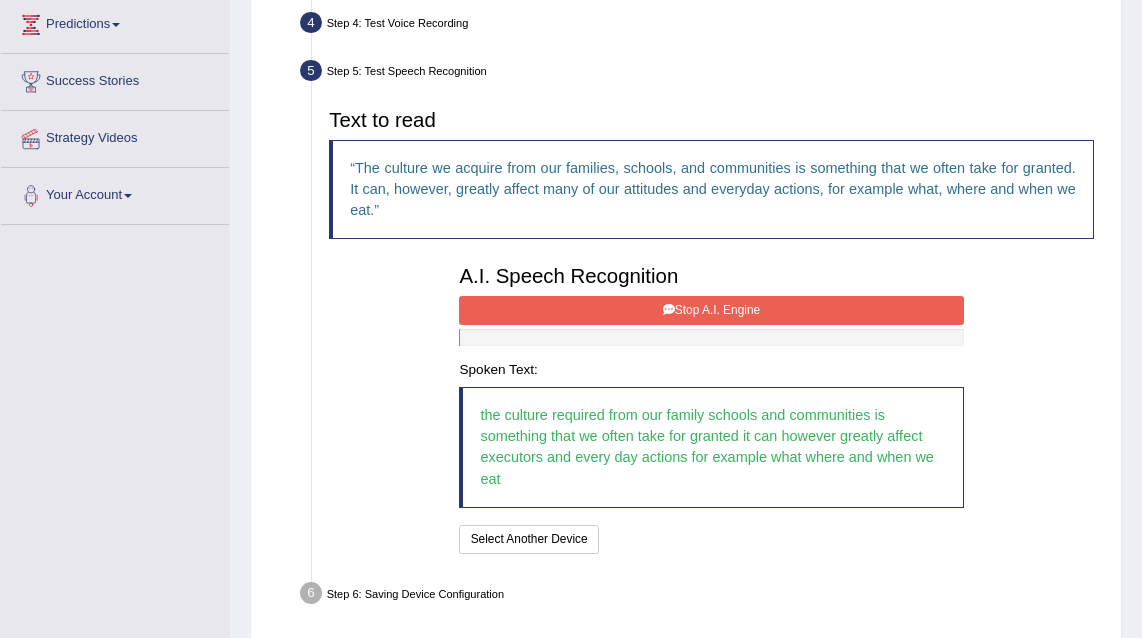click on "Stop A.I. Engine" at bounding box center (711, 310) 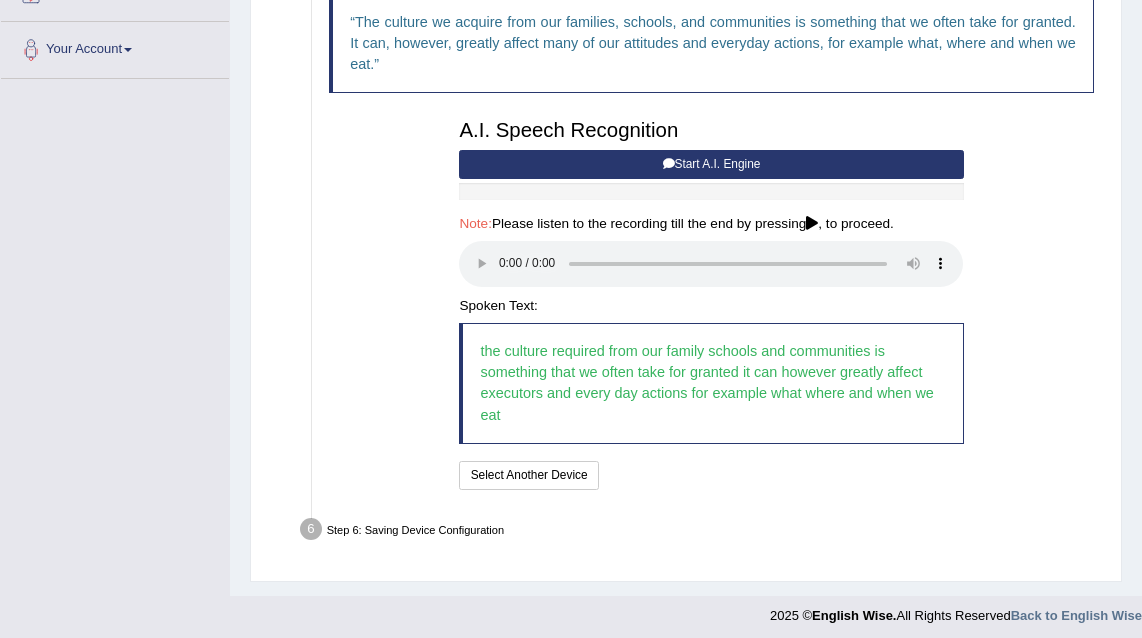 scroll, scrollTop: 480, scrollLeft: 0, axis: vertical 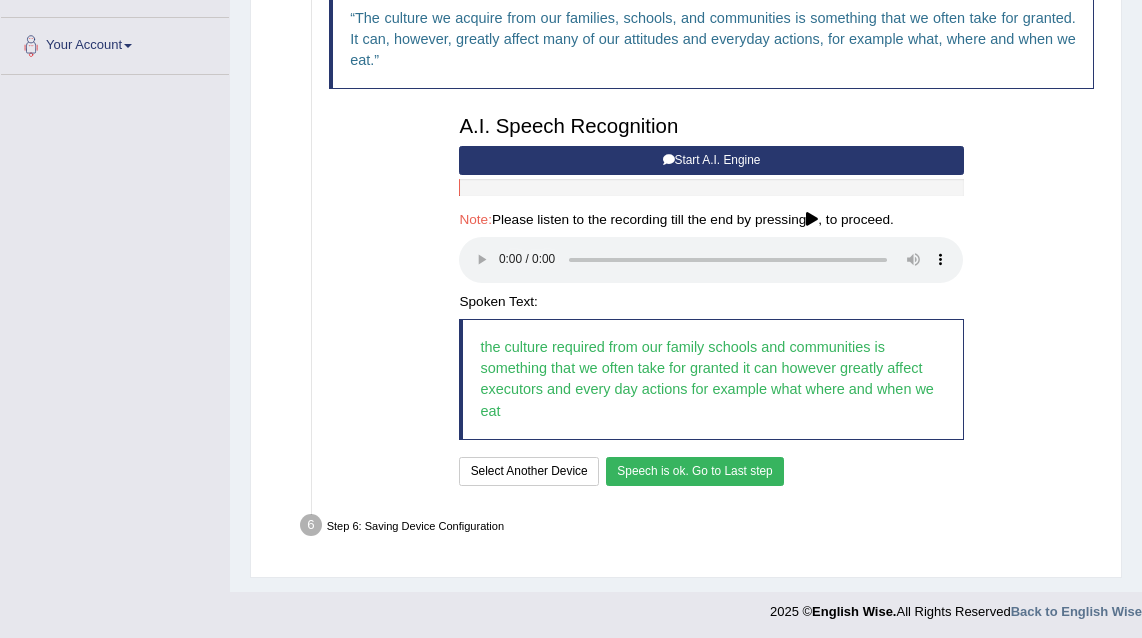 click on "Speech is ok. Go to Last step" at bounding box center [695, 471] 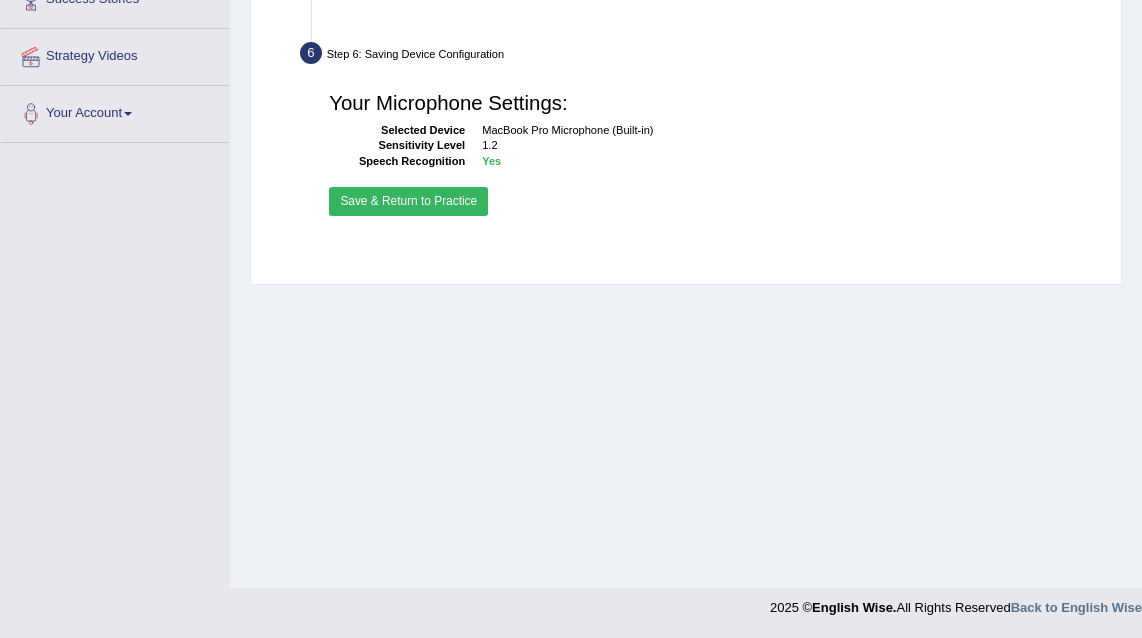 scroll, scrollTop: 411, scrollLeft: 0, axis: vertical 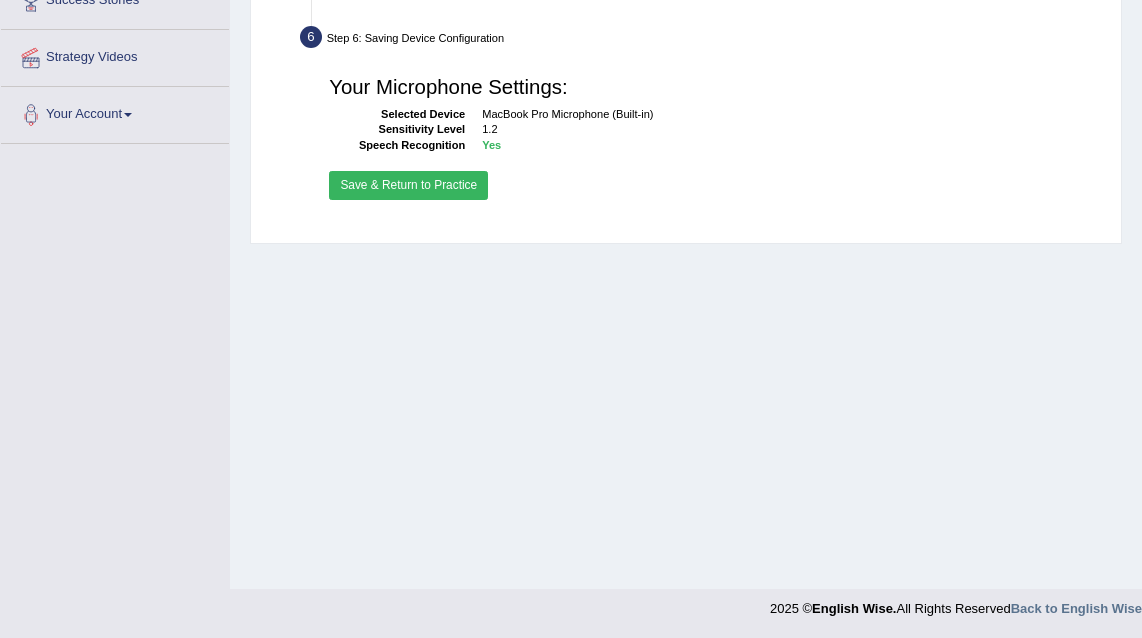 click on "Save & Return to Practice" at bounding box center (408, 185) 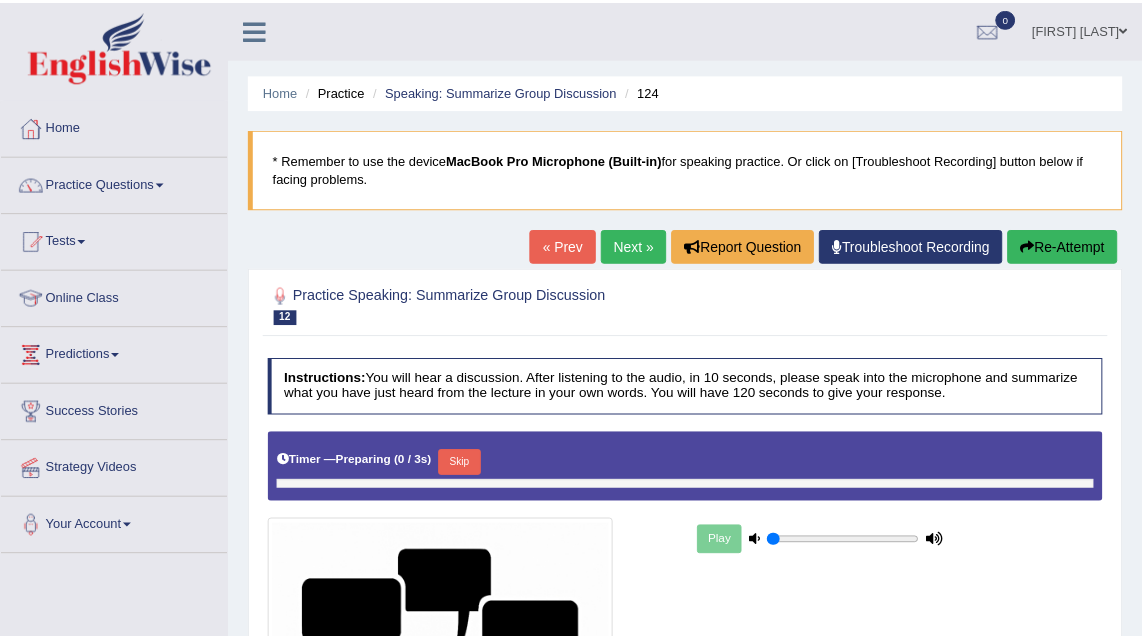 scroll, scrollTop: 0, scrollLeft: 0, axis: both 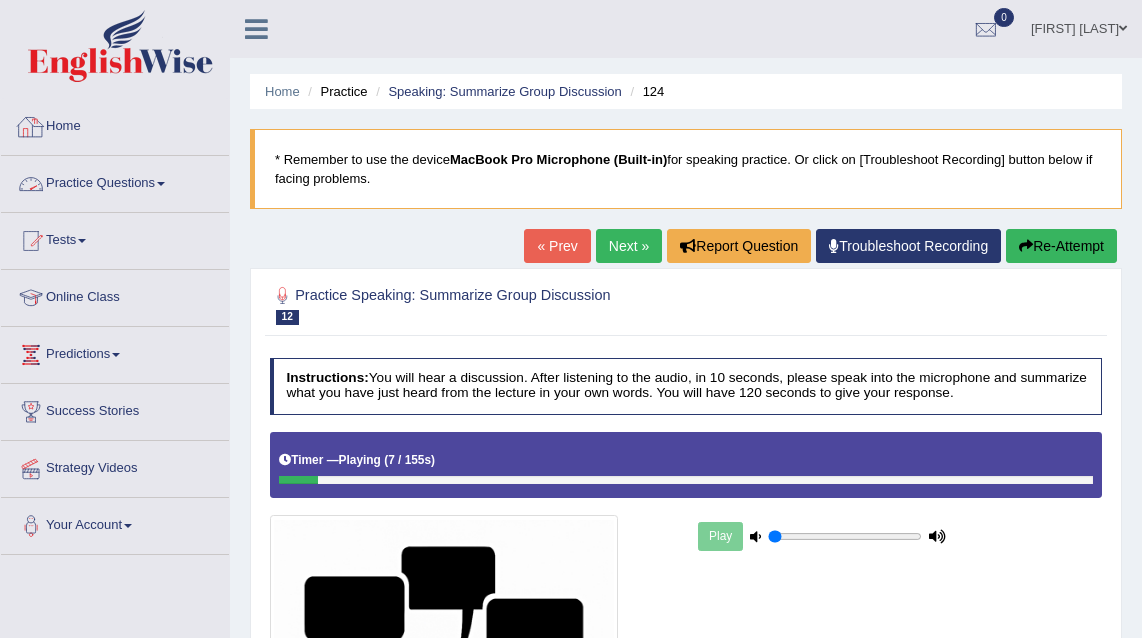 click on "Home" at bounding box center (115, 124) 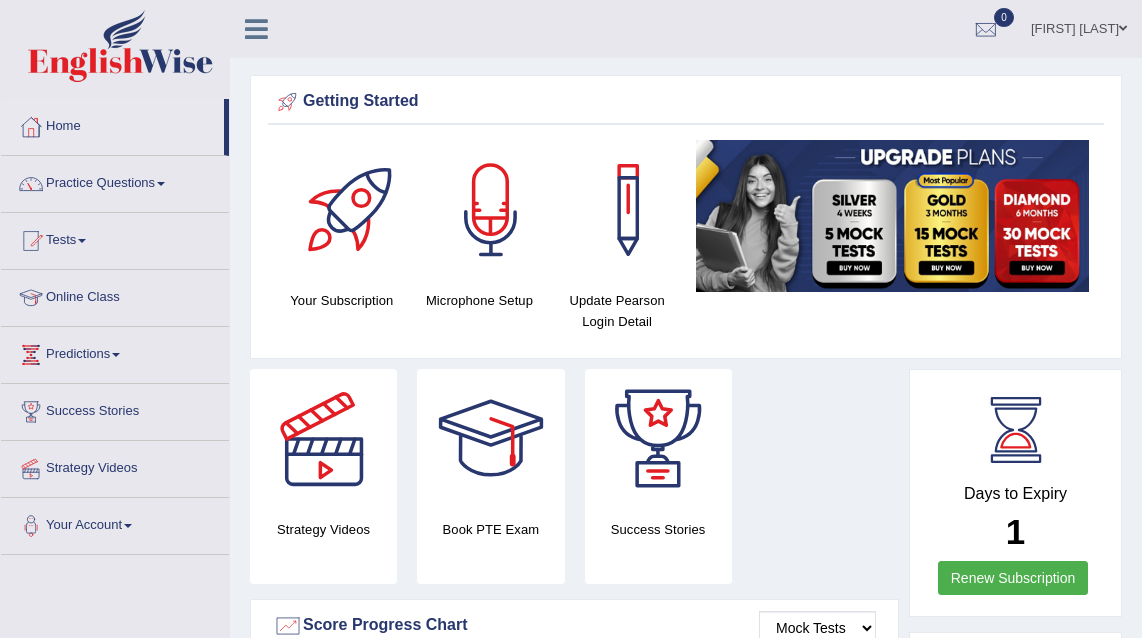 scroll, scrollTop: 0, scrollLeft: 0, axis: both 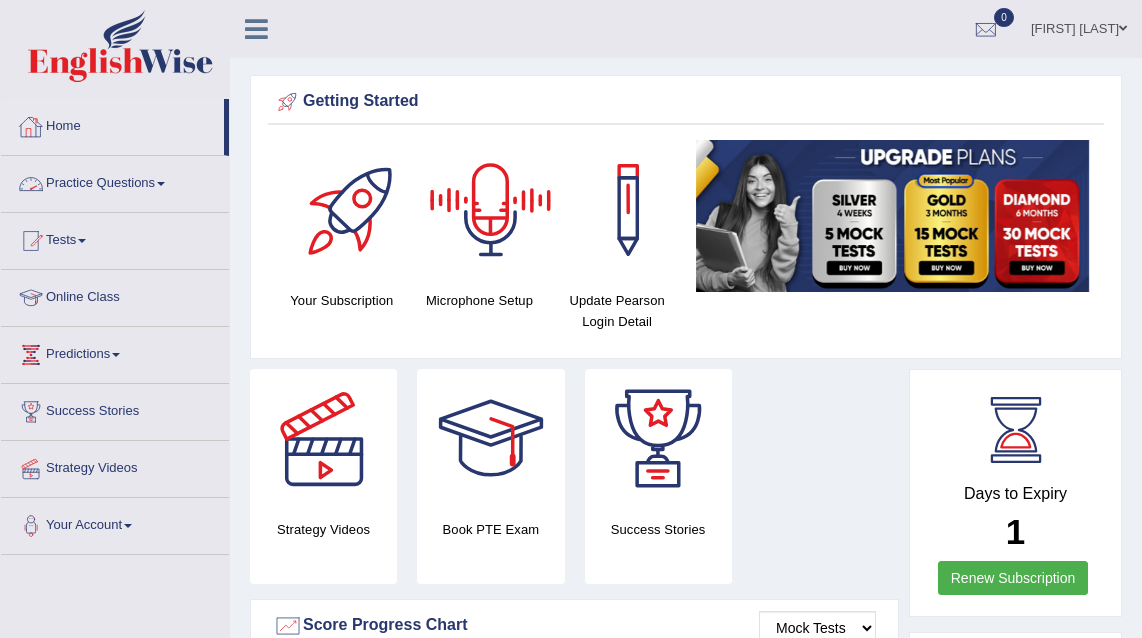 click on "Practice Questions" at bounding box center (115, 181) 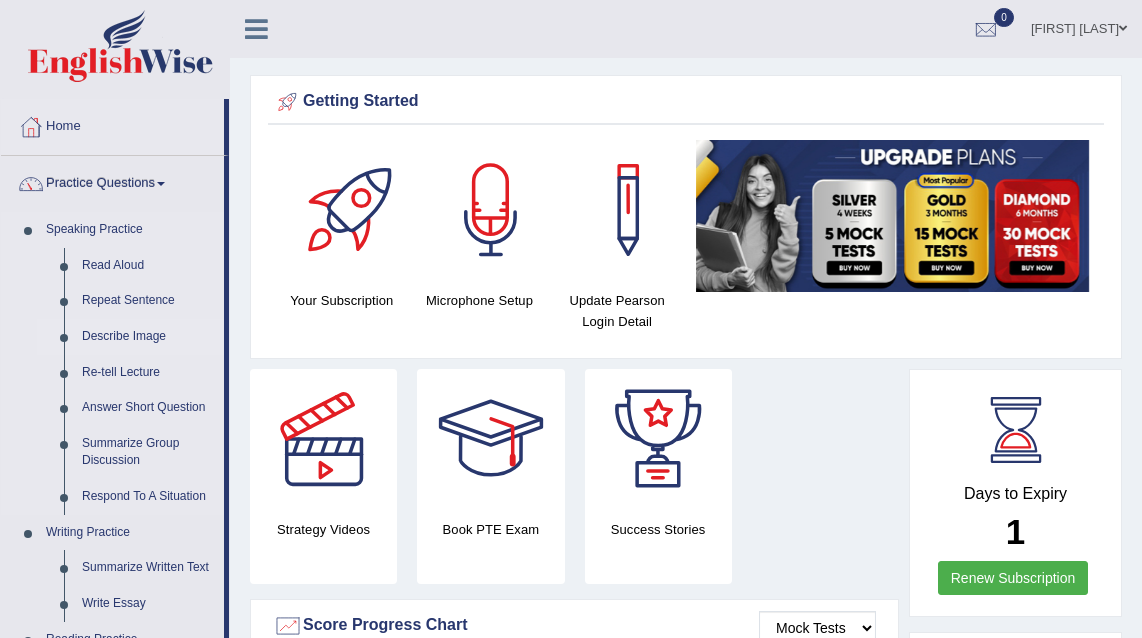 scroll, scrollTop: 8, scrollLeft: 0, axis: vertical 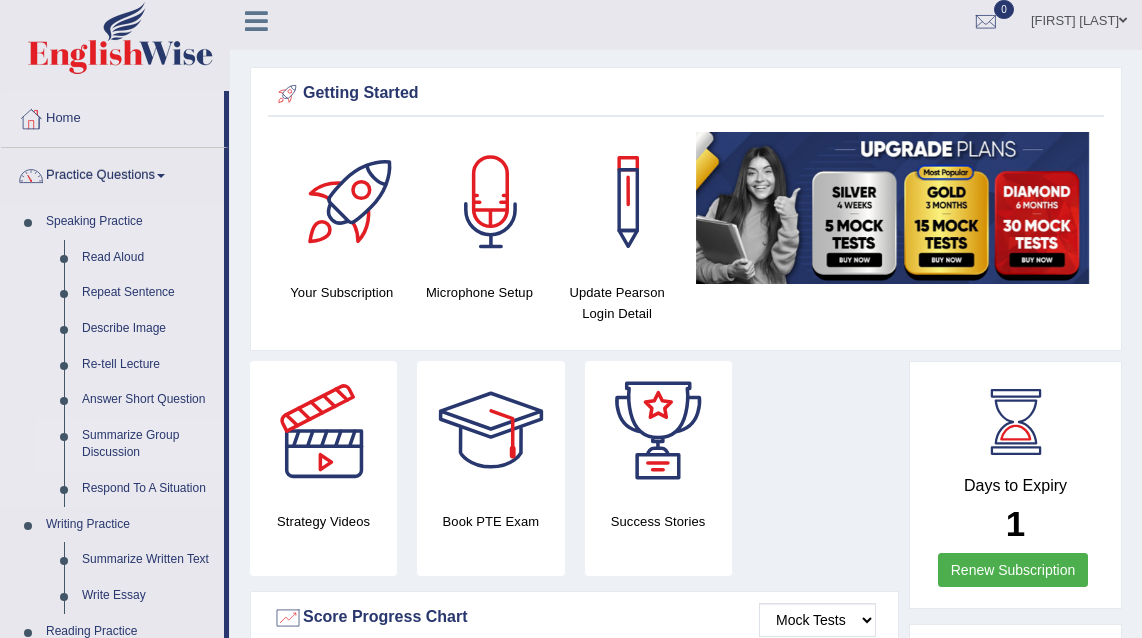 click on "Summarize Group Discussion" at bounding box center (148, 444) 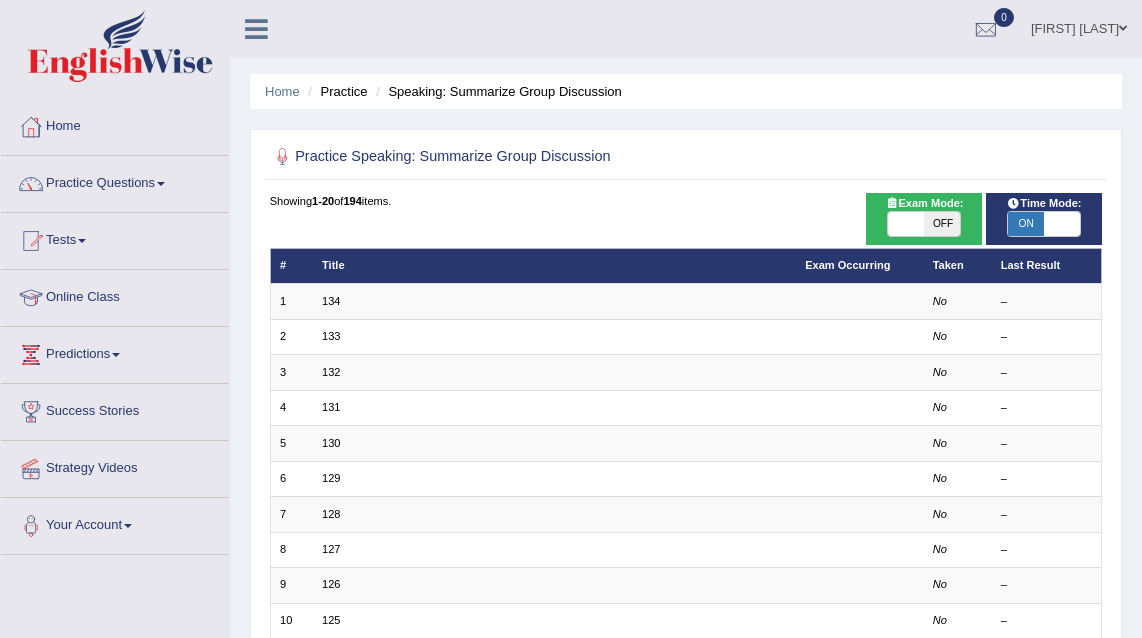 scroll, scrollTop: 0, scrollLeft: 0, axis: both 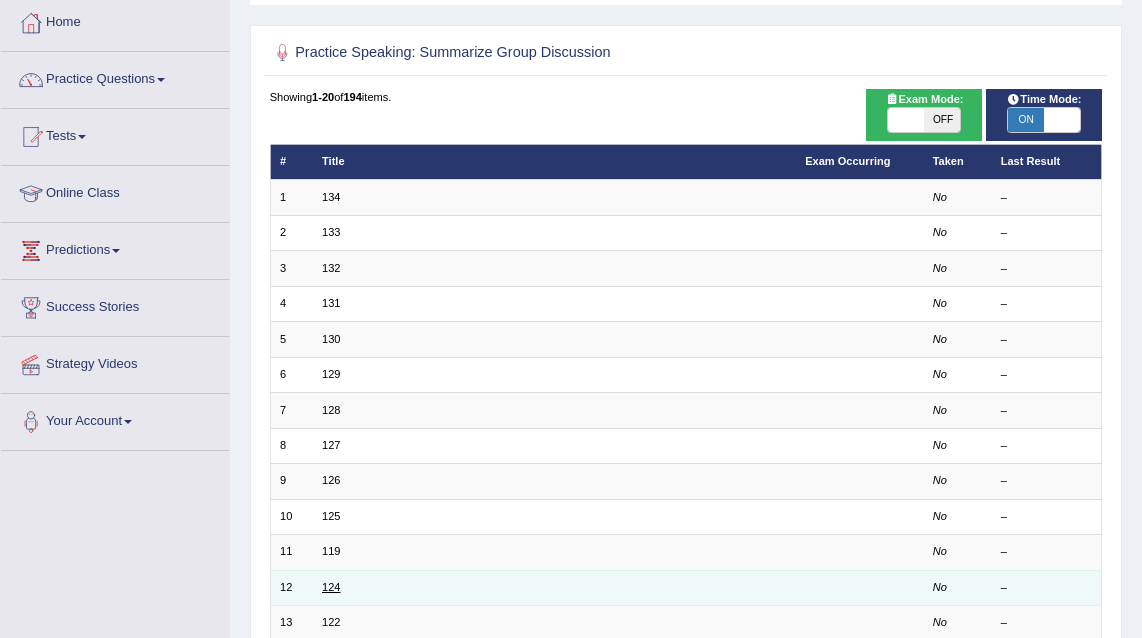 click on "124" at bounding box center [331, 587] 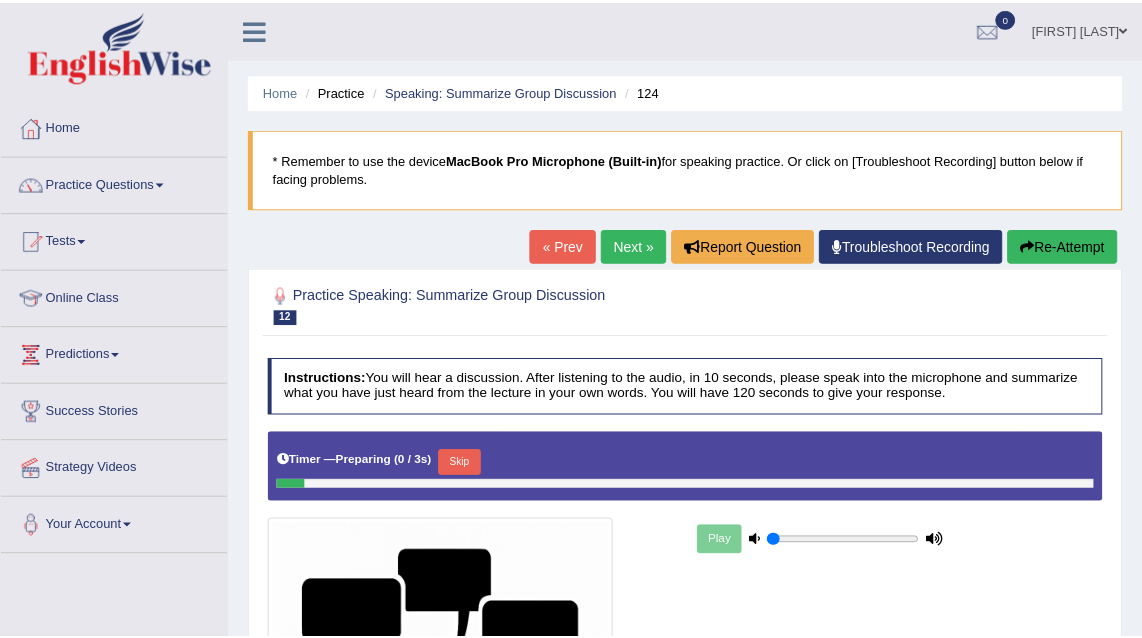 scroll, scrollTop: 0, scrollLeft: 0, axis: both 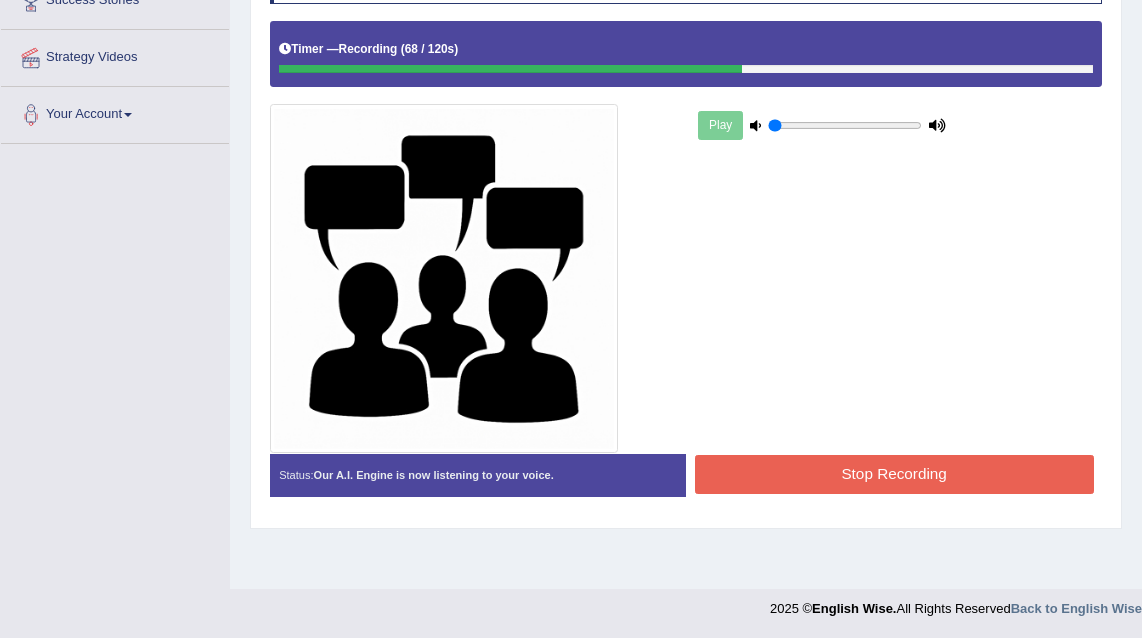 click on "Stop Recording" at bounding box center [894, 474] 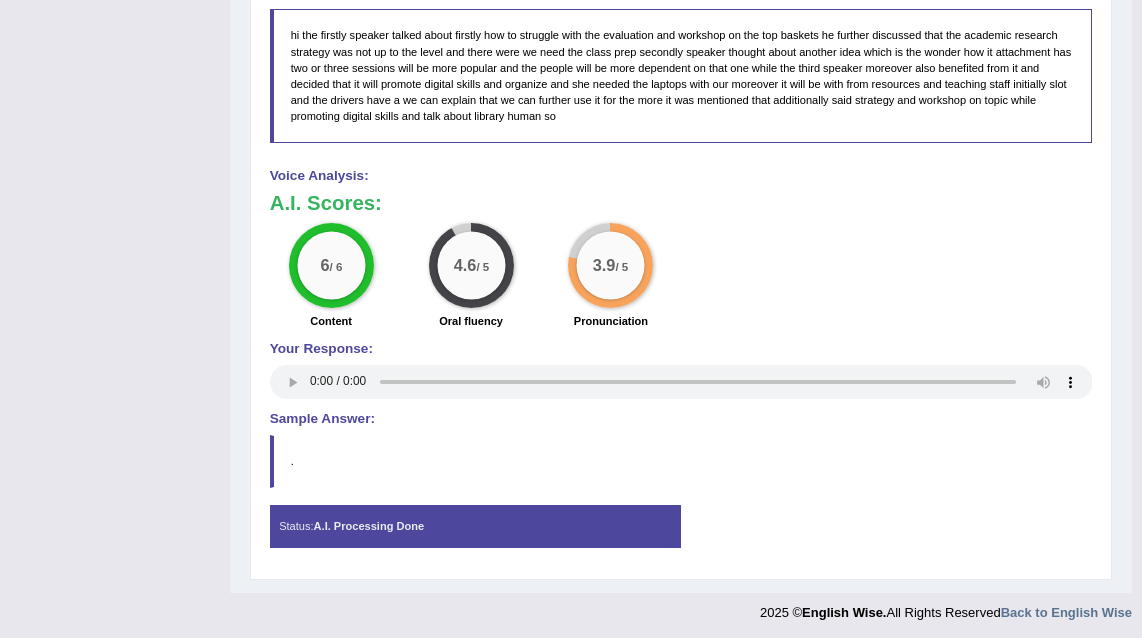 scroll, scrollTop: 1075, scrollLeft: 0, axis: vertical 